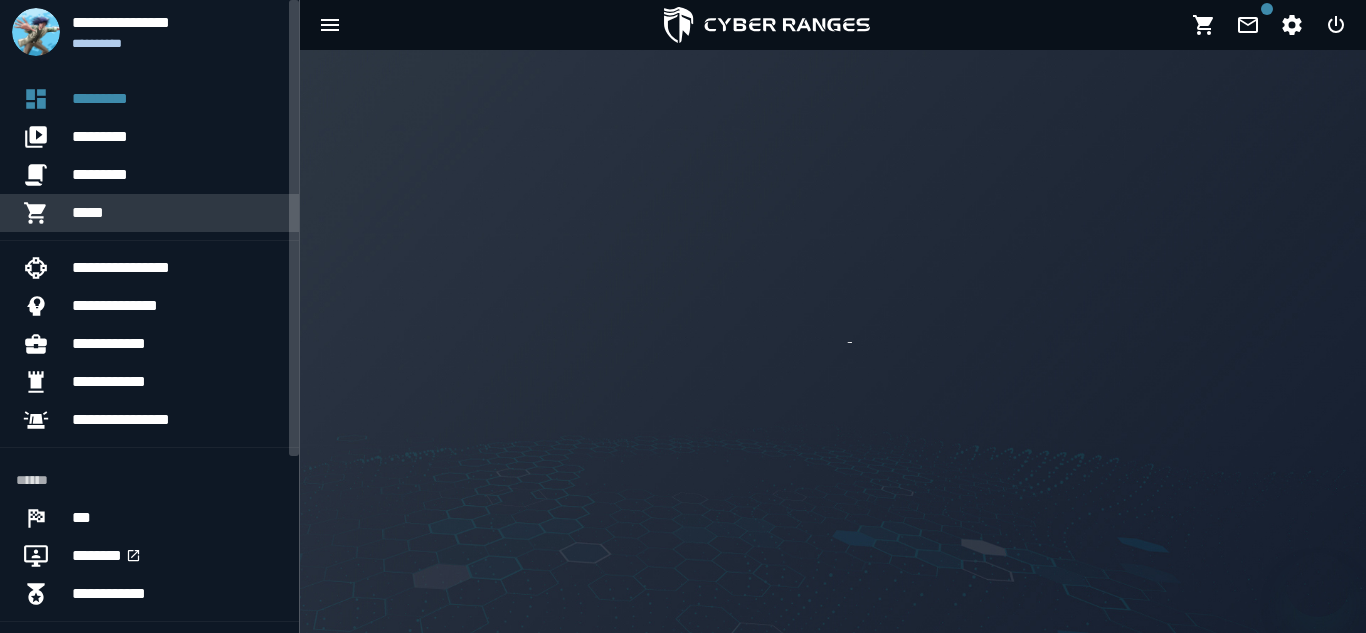 scroll, scrollTop: 0, scrollLeft: 0, axis: both 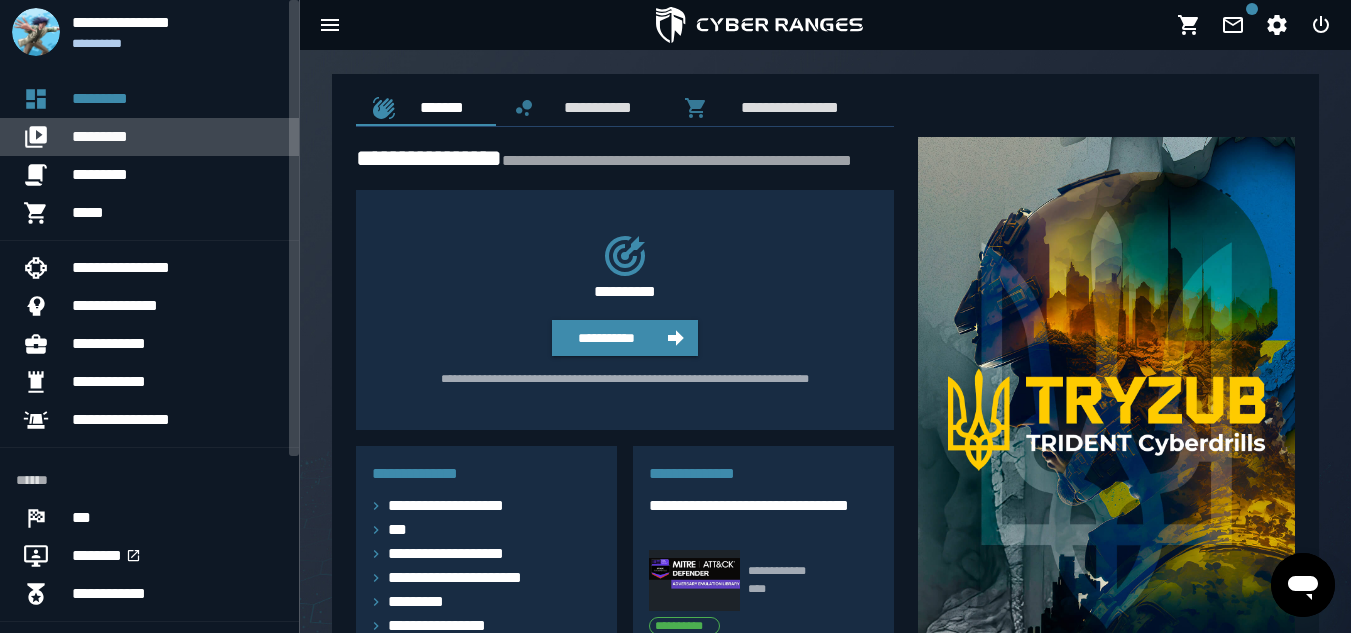 click on "*********" at bounding box center [177, 137] 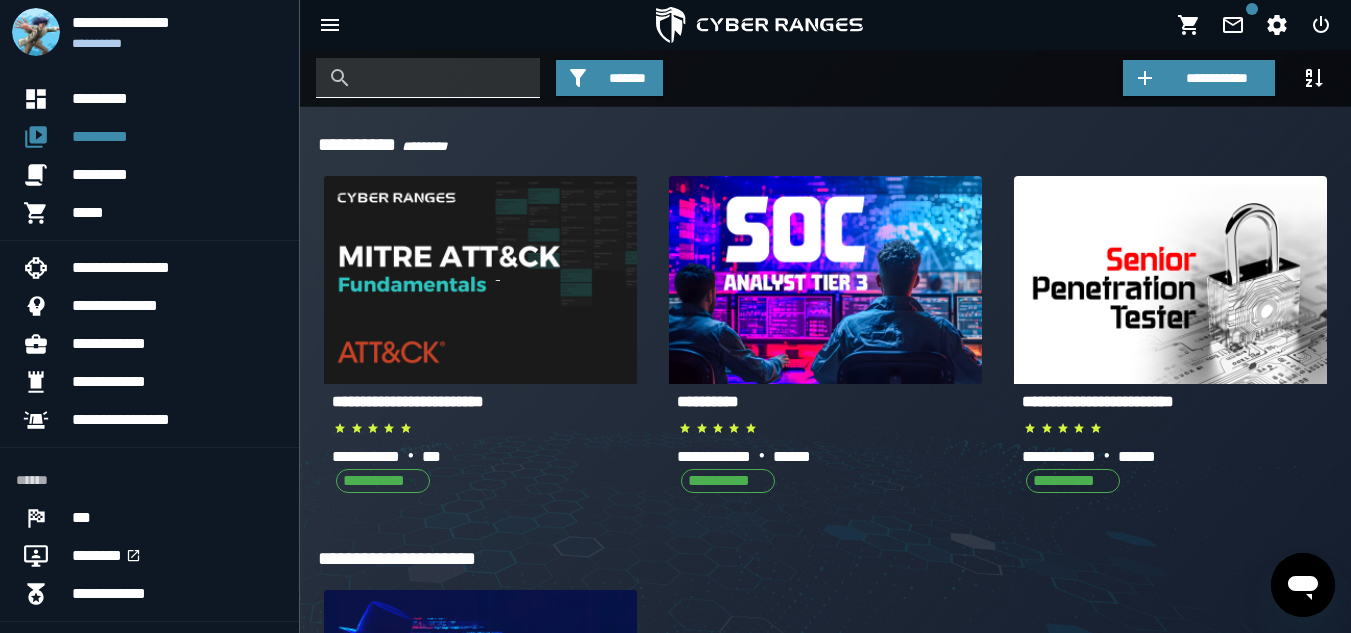 click at bounding box center (443, 78) 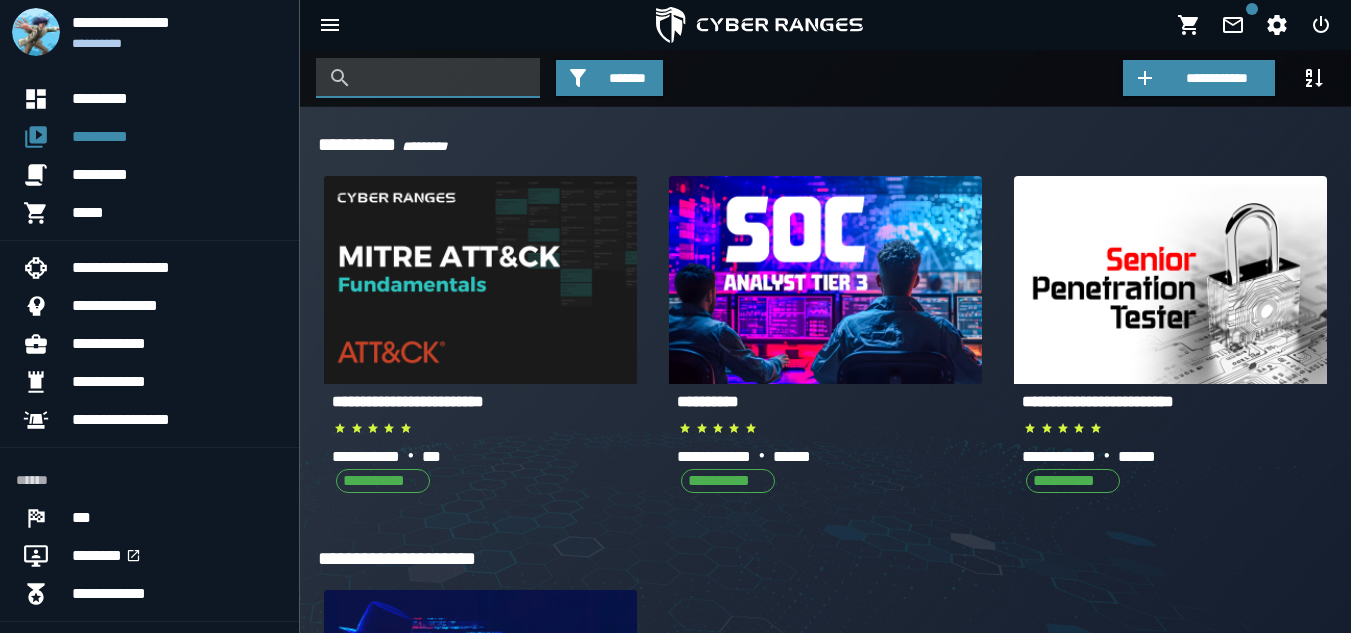 click at bounding box center [443, 78] 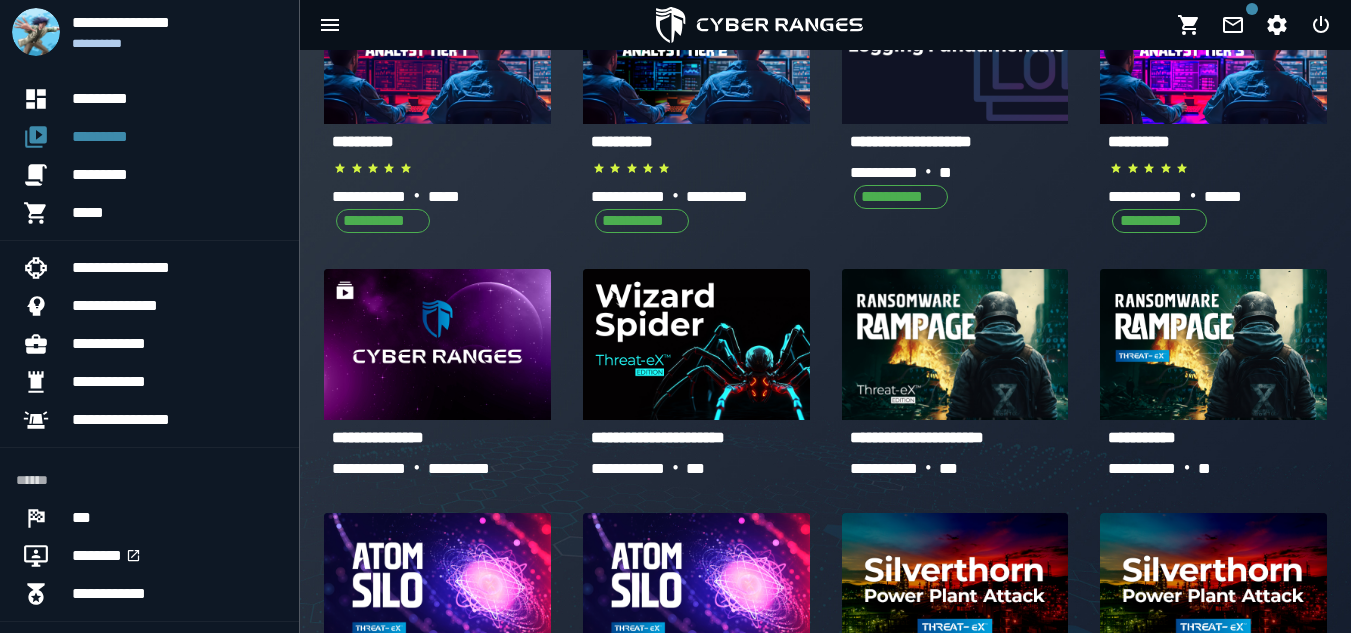 scroll, scrollTop: 0, scrollLeft: 0, axis: both 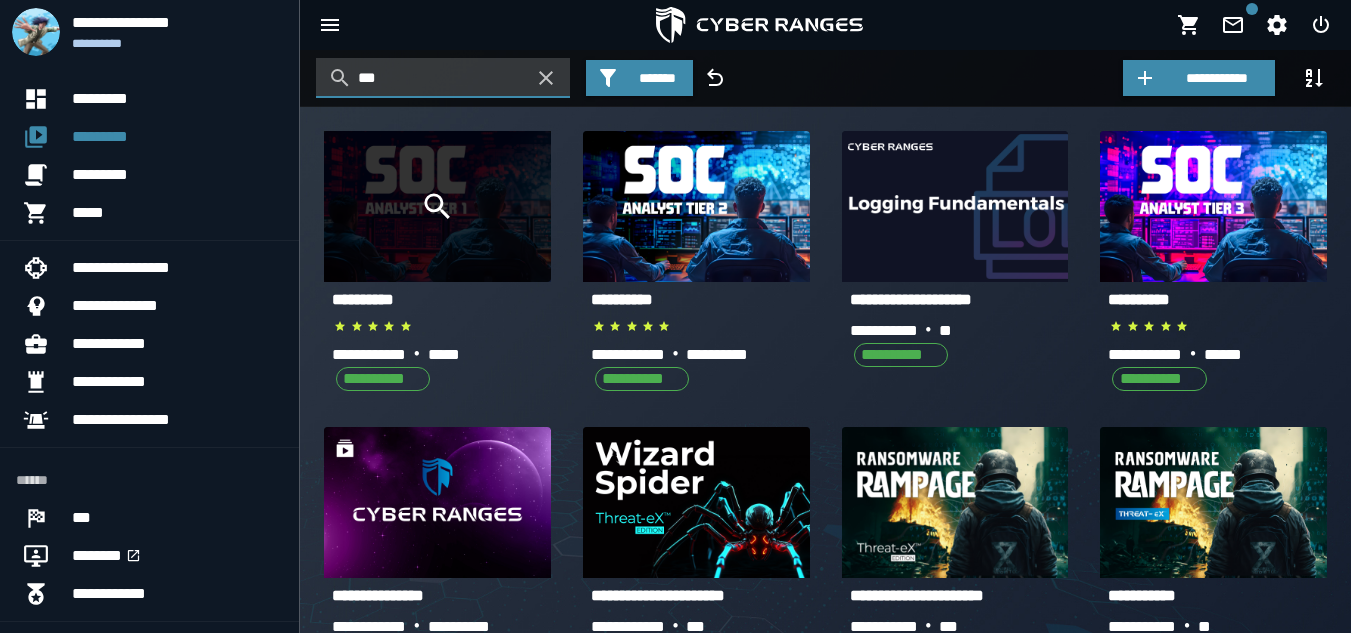 type on "***" 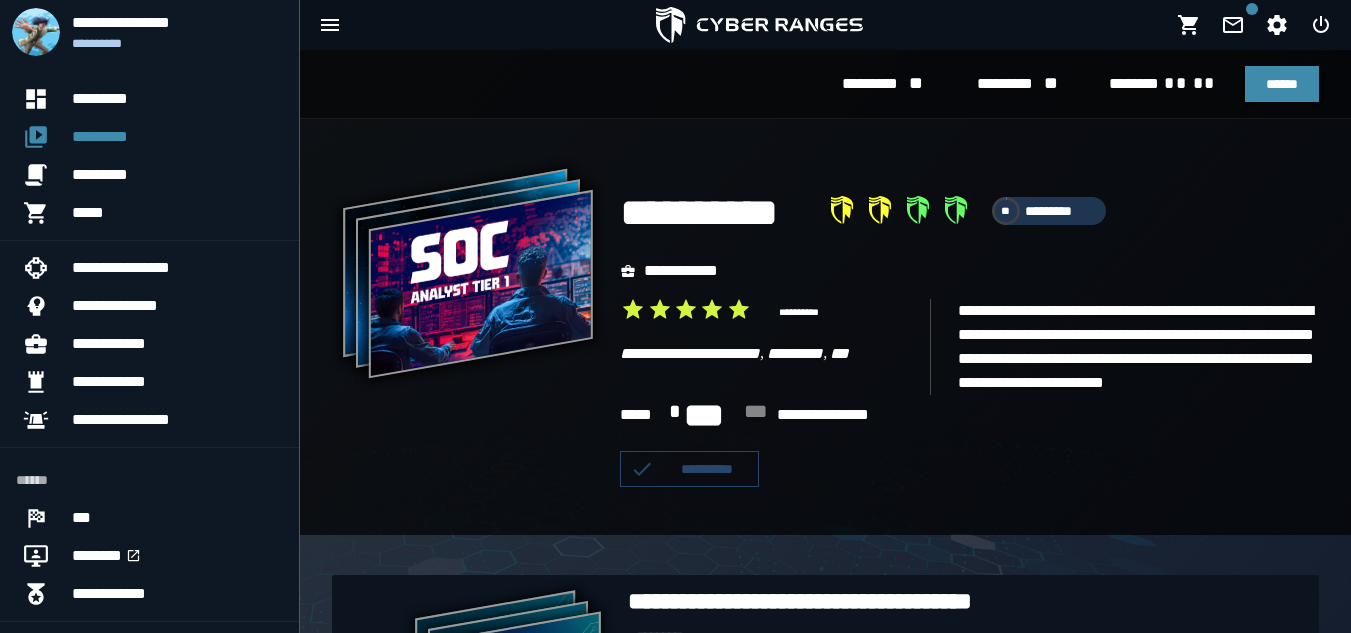 scroll, scrollTop: 306, scrollLeft: 0, axis: vertical 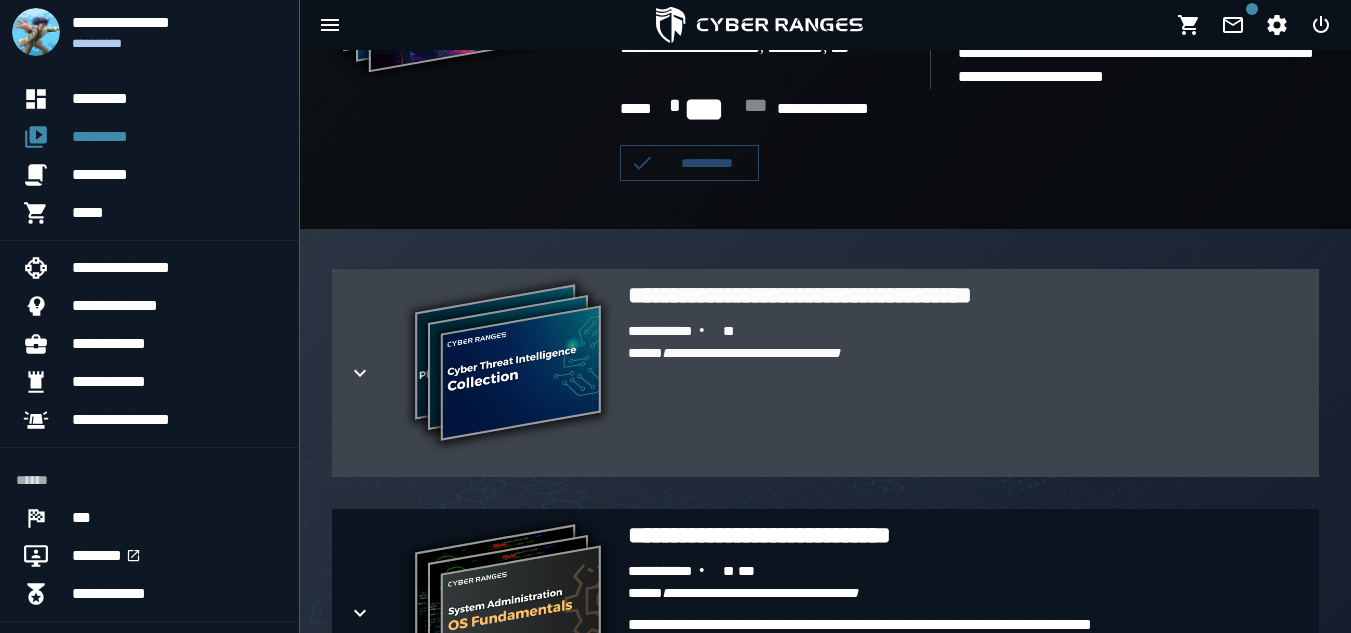 click on "**********" at bounding box center [508, 365] 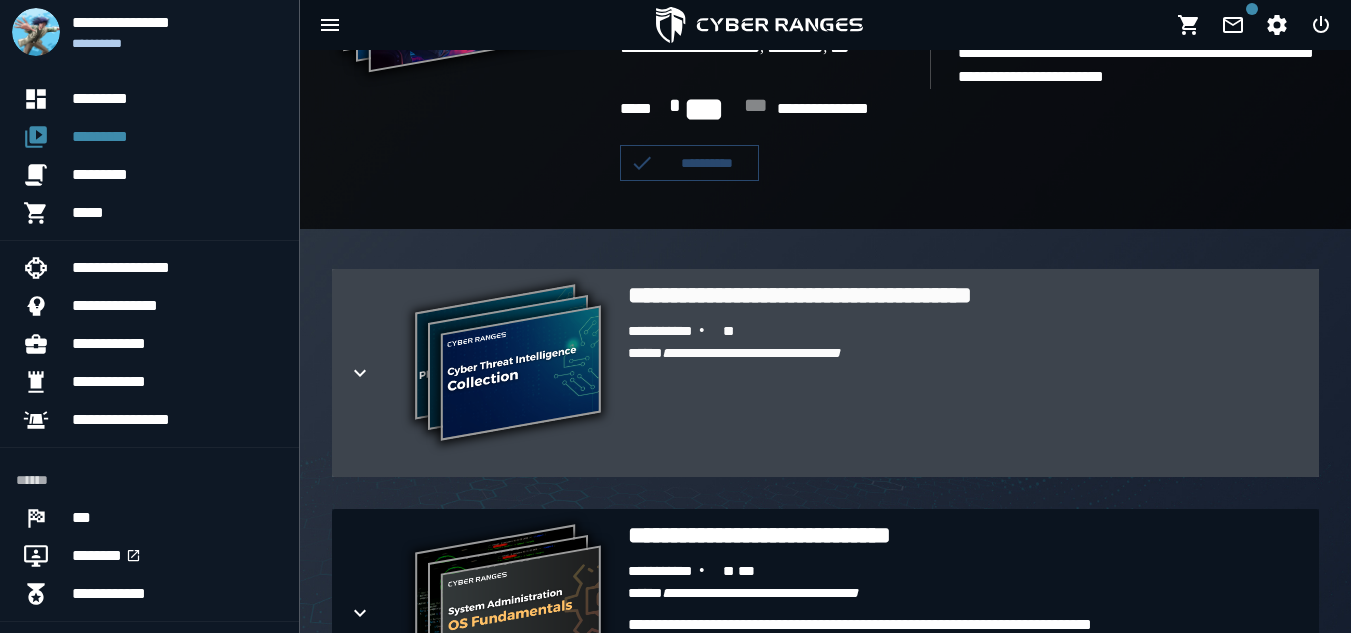click 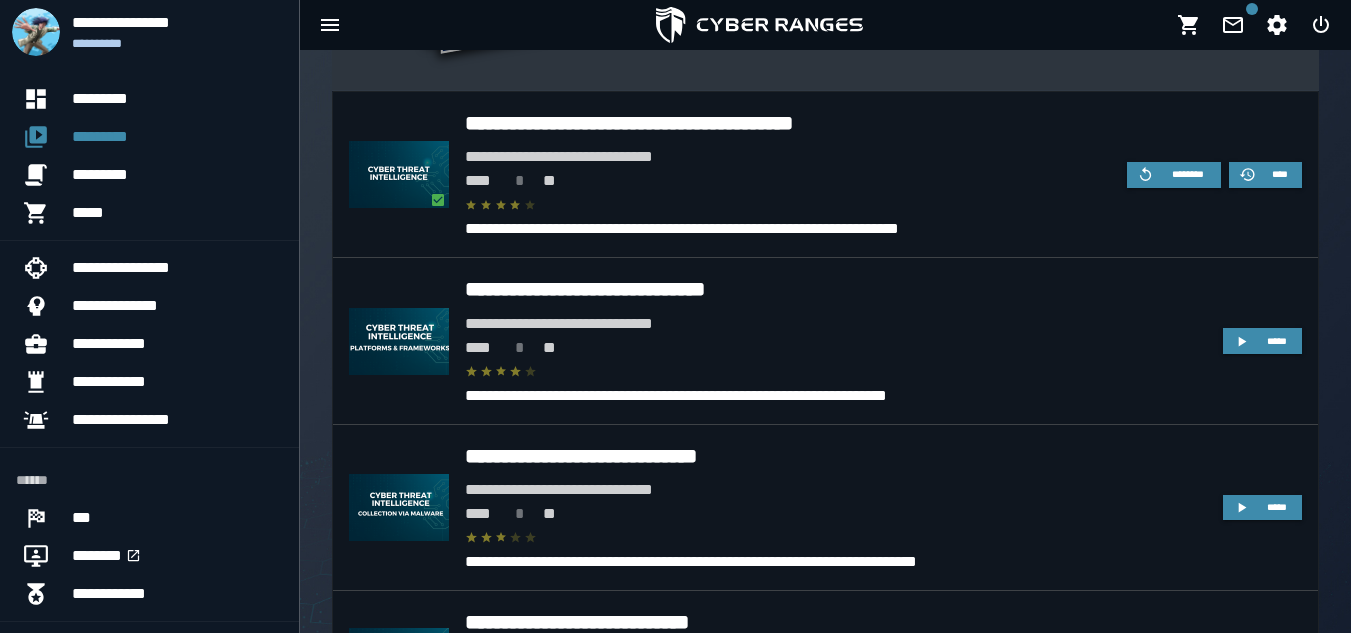scroll, scrollTop: 706, scrollLeft: 0, axis: vertical 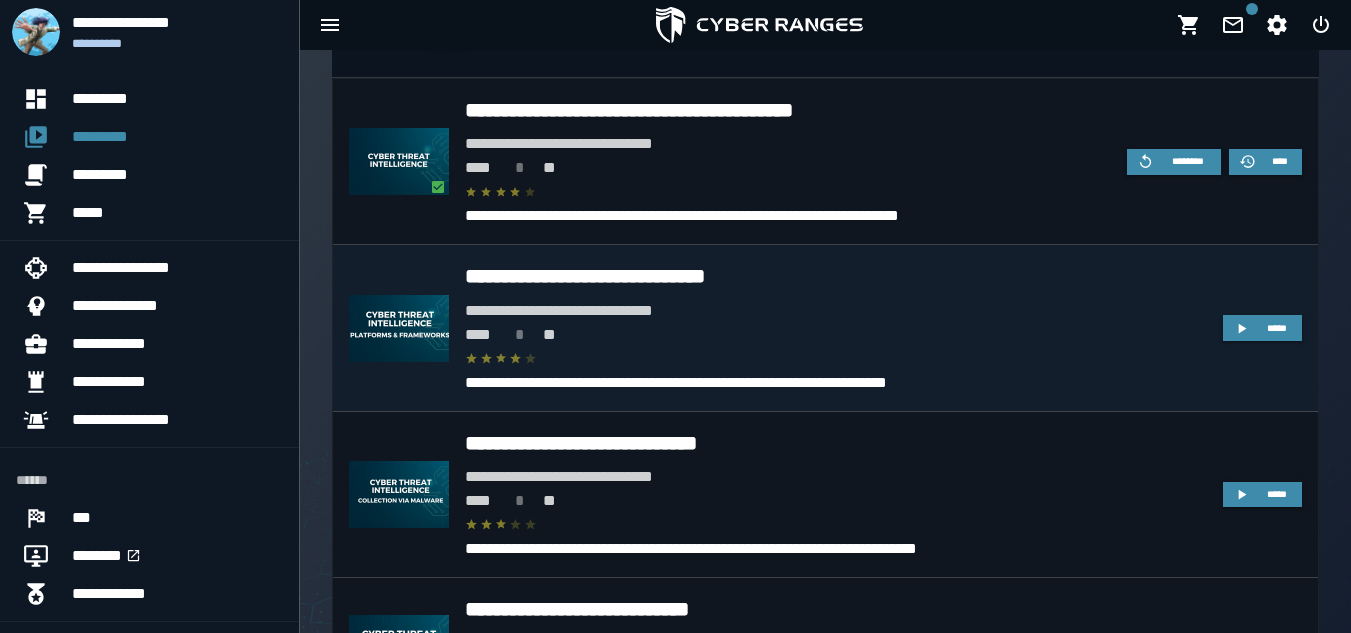 click on "**********" at bounding box center [836, 276] 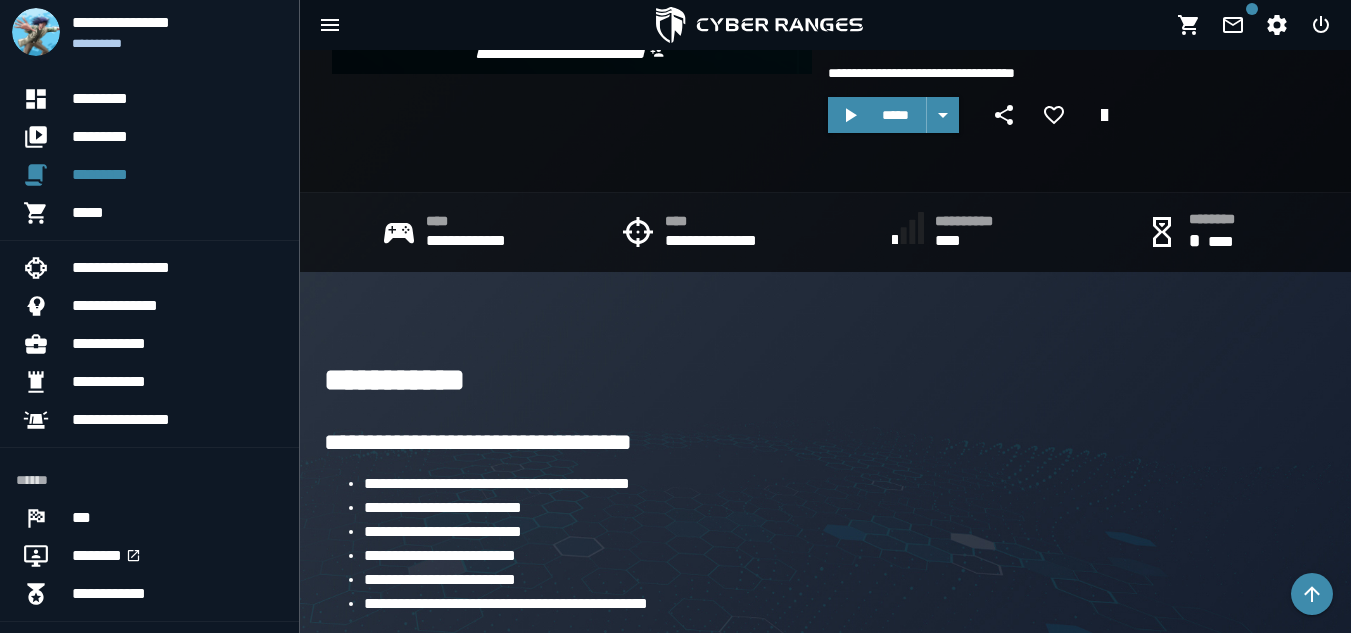 scroll, scrollTop: 345, scrollLeft: 0, axis: vertical 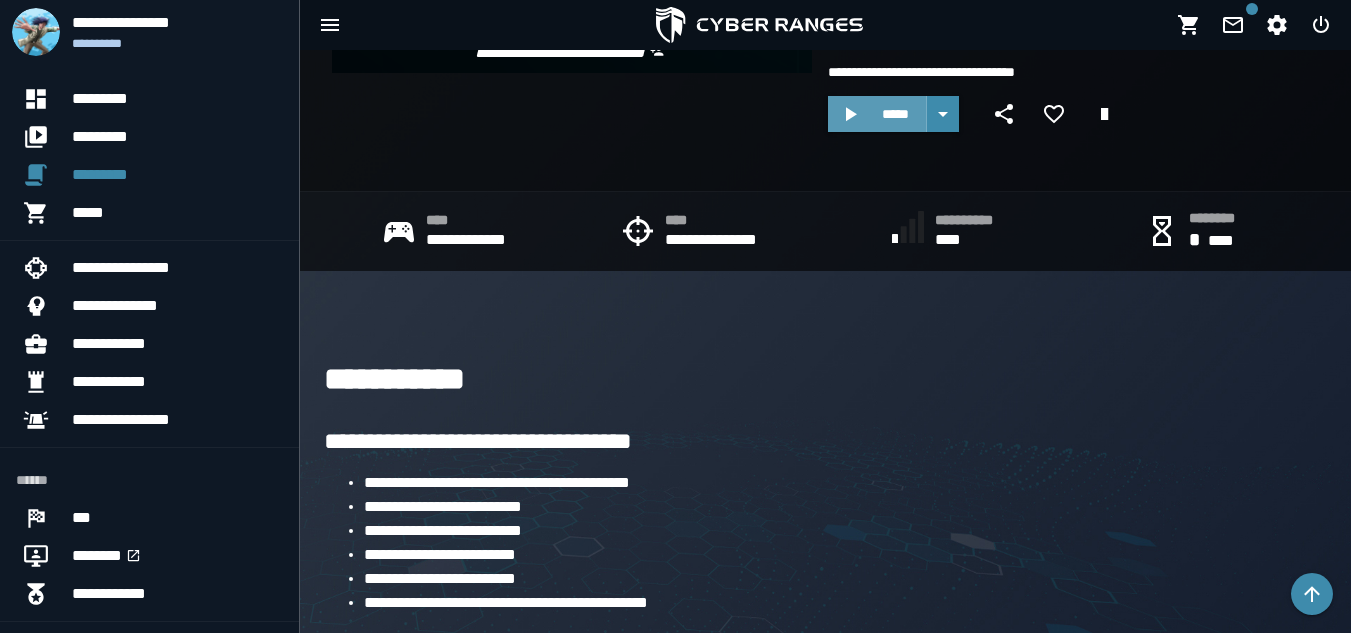 click on "*****" at bounding box center [895, 114] 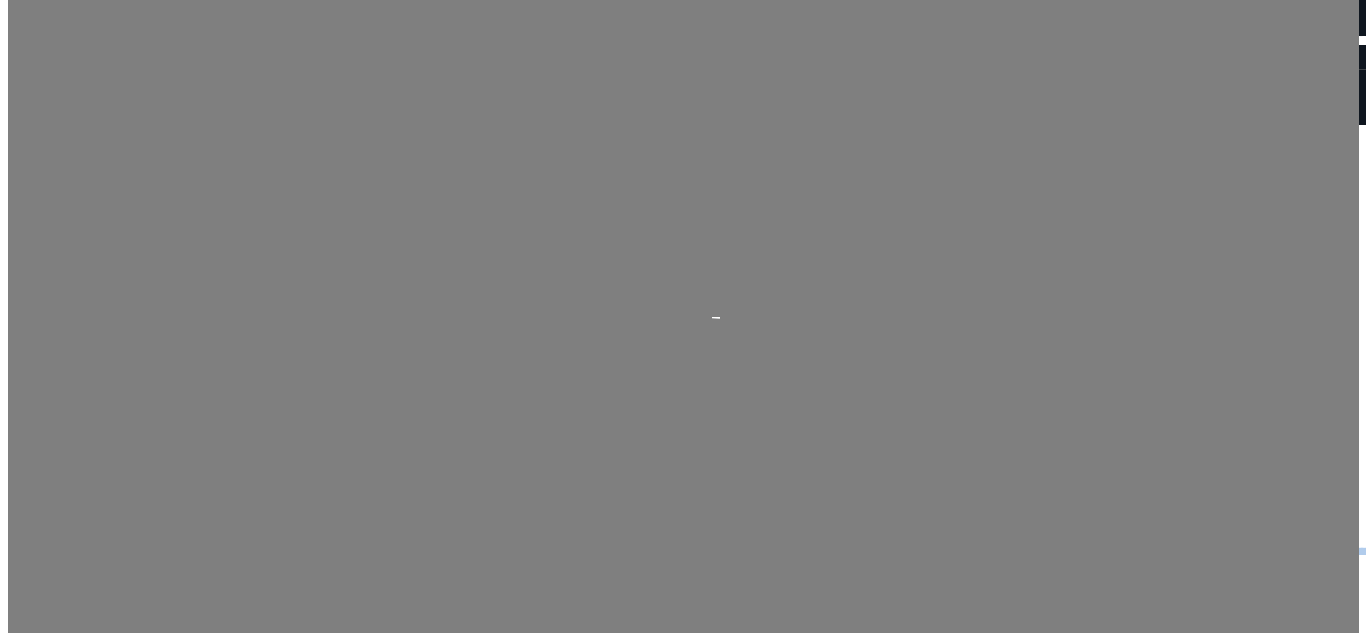 scroll, scrollTop: 0, scrollLeft: 0, axis: both 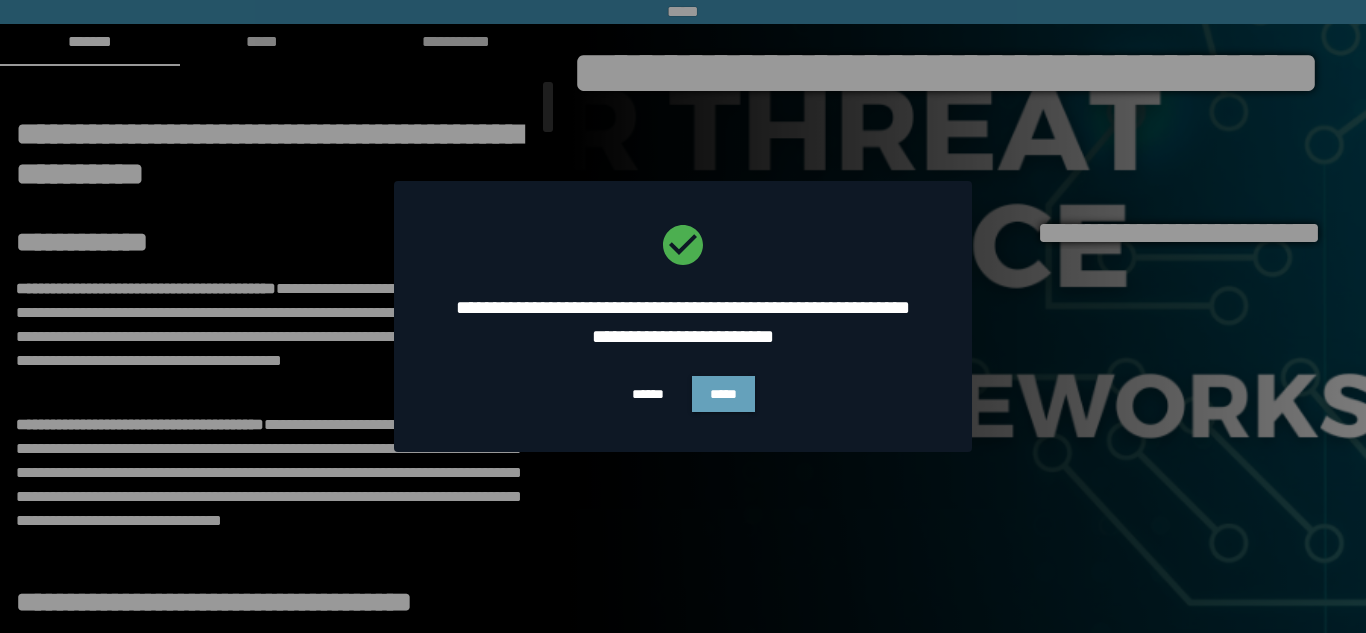 click on "*****" at bounding box center [723, 394] 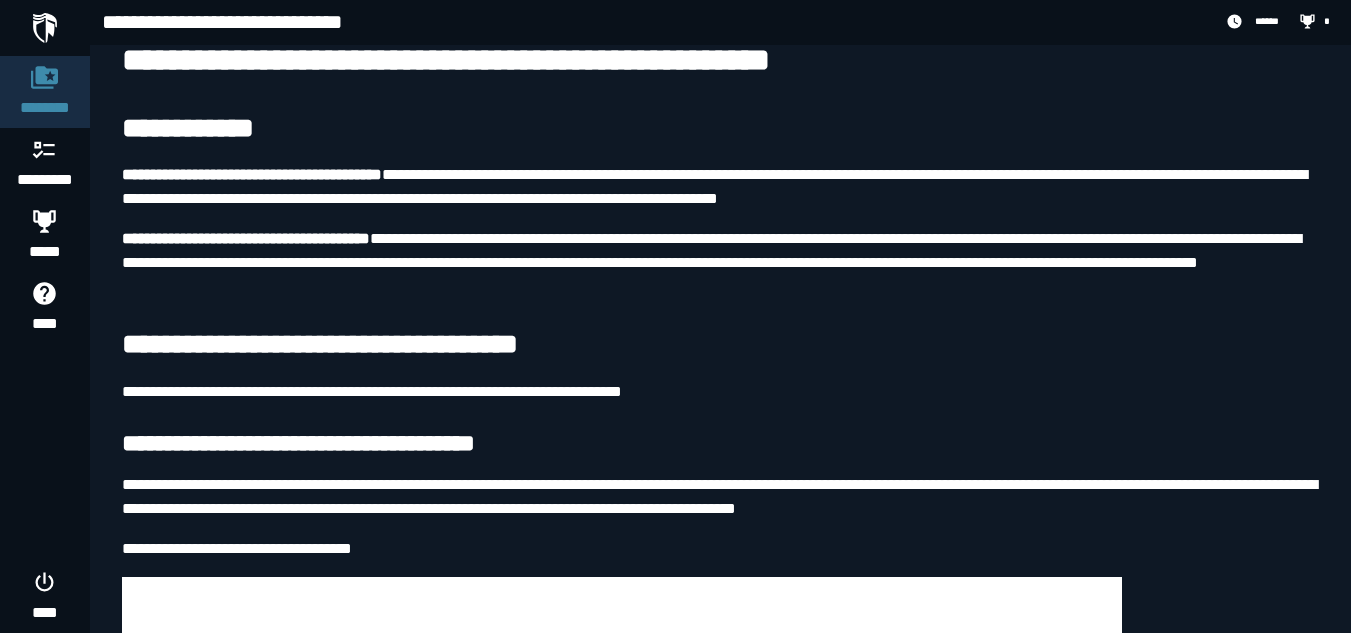 scroll, scrollTop: 125, scrollLeft: 0, axis: vertical 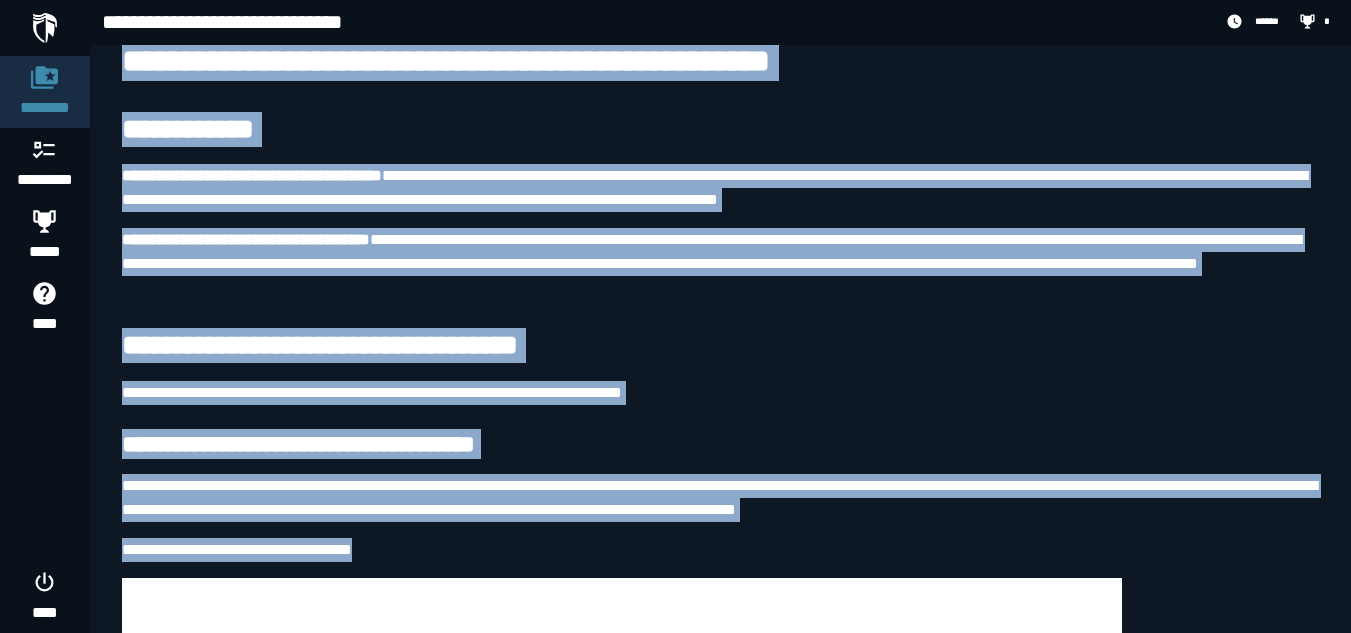 drag, startPoint x: 131, startPoint y: 58, endPoint x: 642, endPoint y: 531, distance: 696.3117 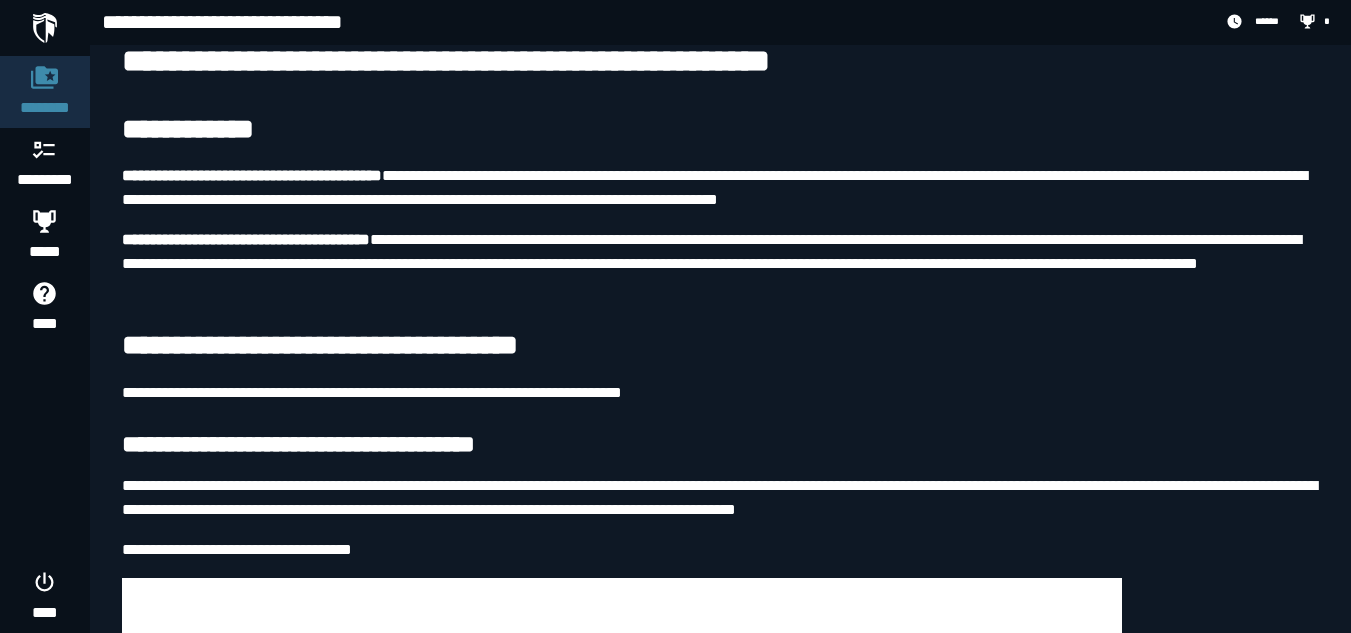 scroll, scrollTop: 0, scrollLeft: 0, axis: both 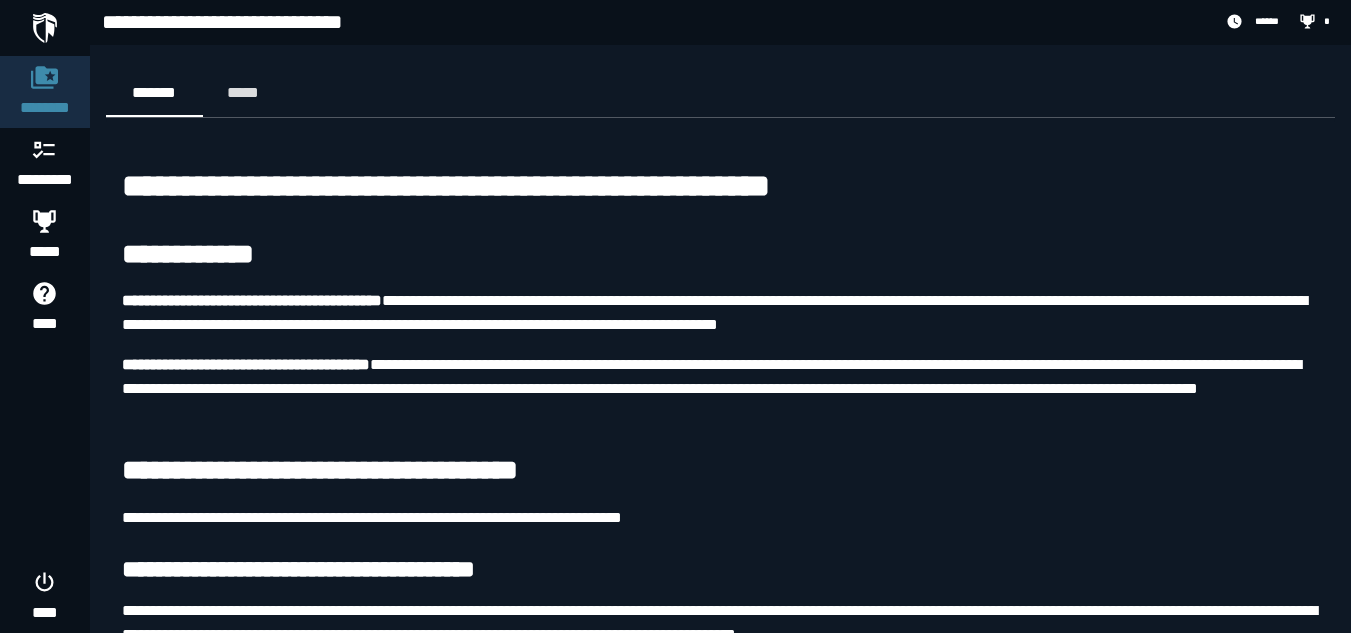 click on "**********" at bounding box center [654, 23] 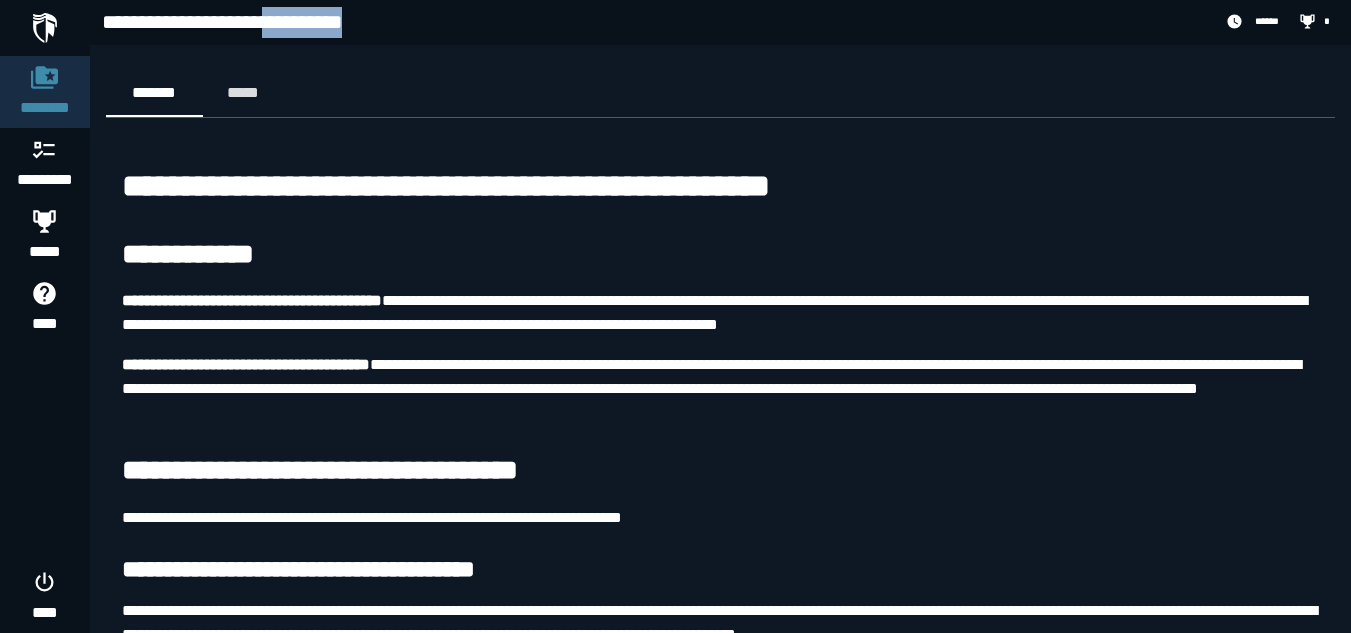 click on "**********" at bounding box center [654, 23] 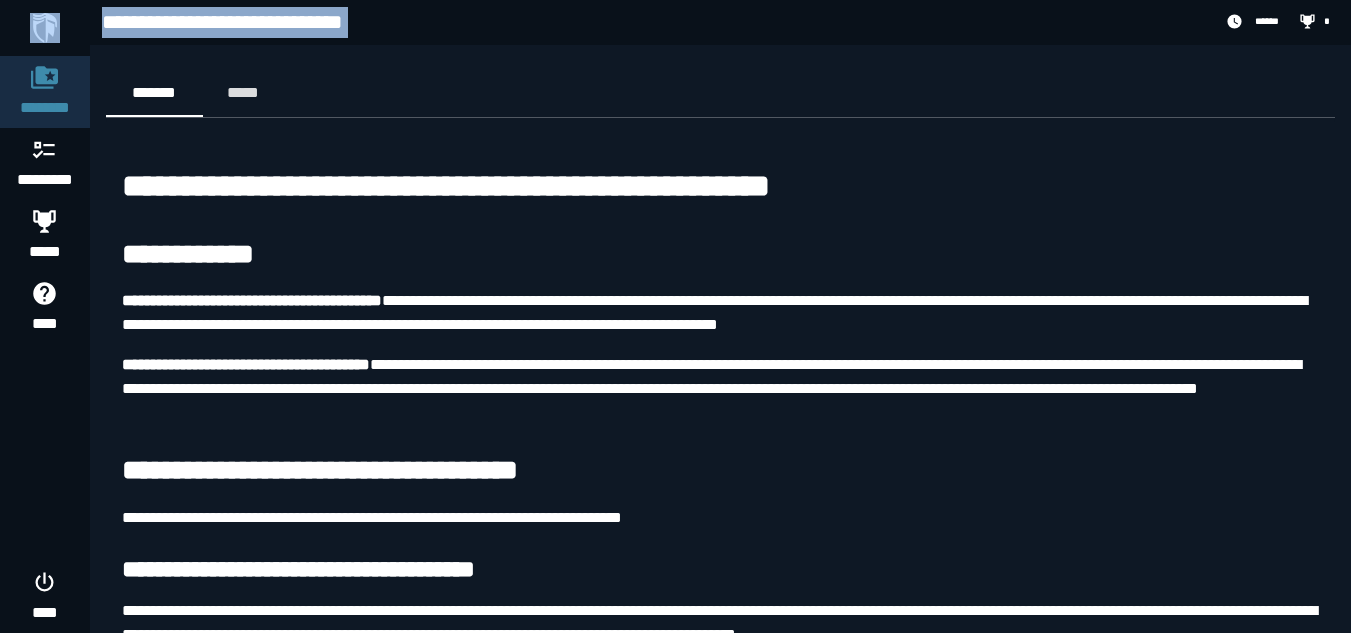 click on "**********" at bounding box center (654, 23) 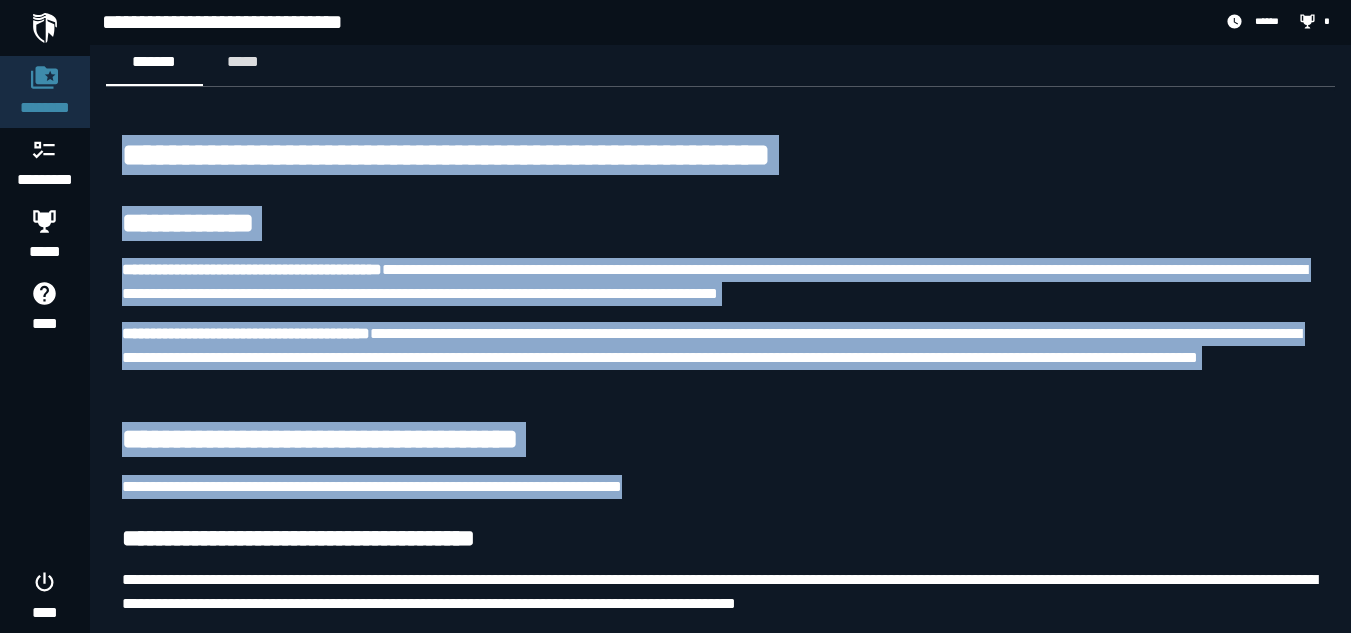 drag, startPoint x: 114, startPoint y: 126, endPoint x: 770, endPoint y: 488, distance: 749.253 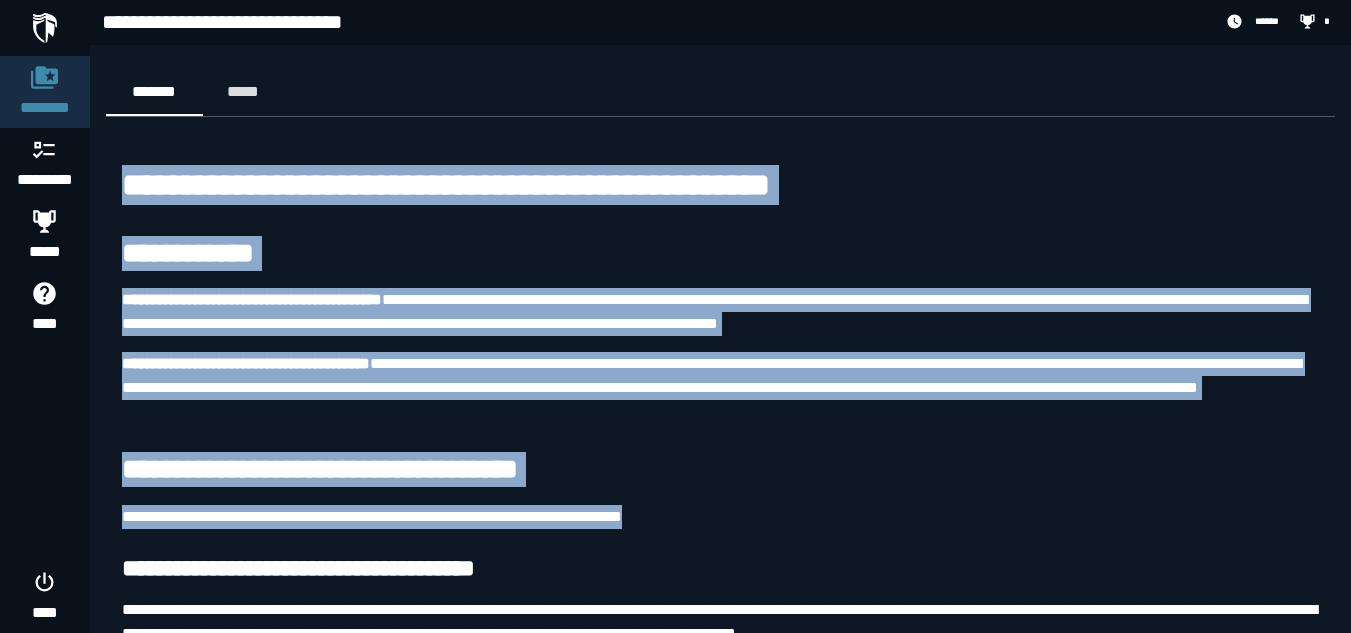 scroll, scrollTop: 0, scrollLeft: 0, axis: both 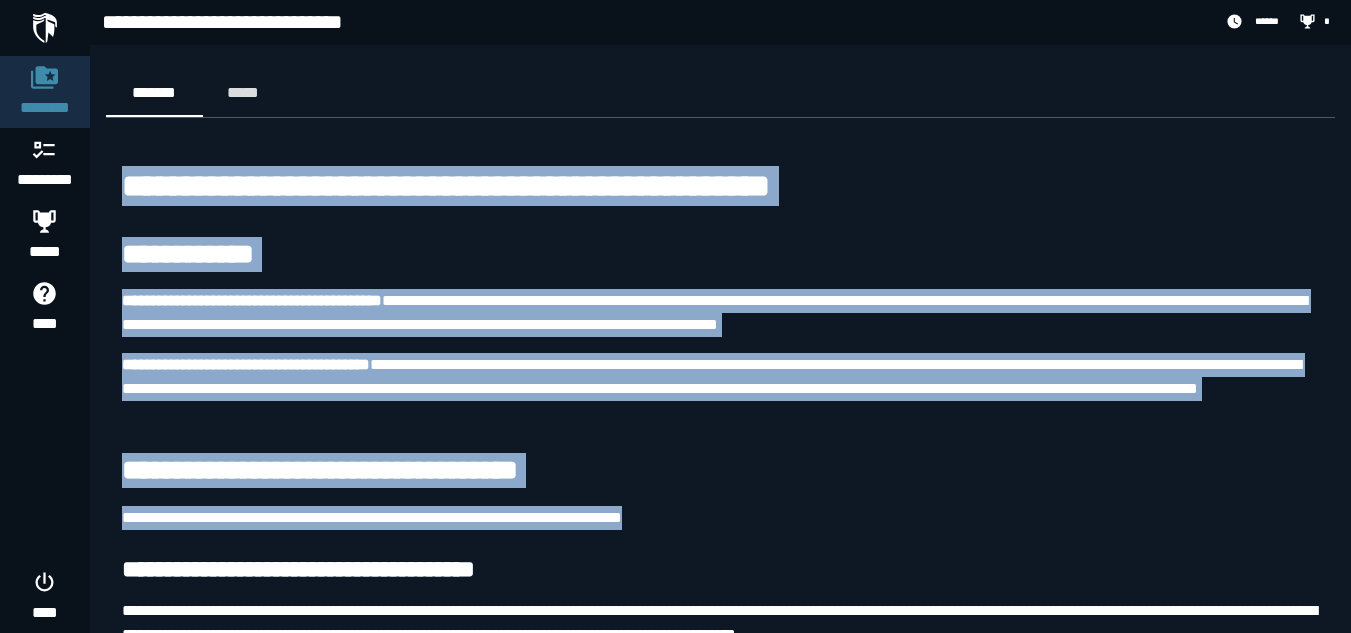 click on "**********" at bounding box center [720, 4470] 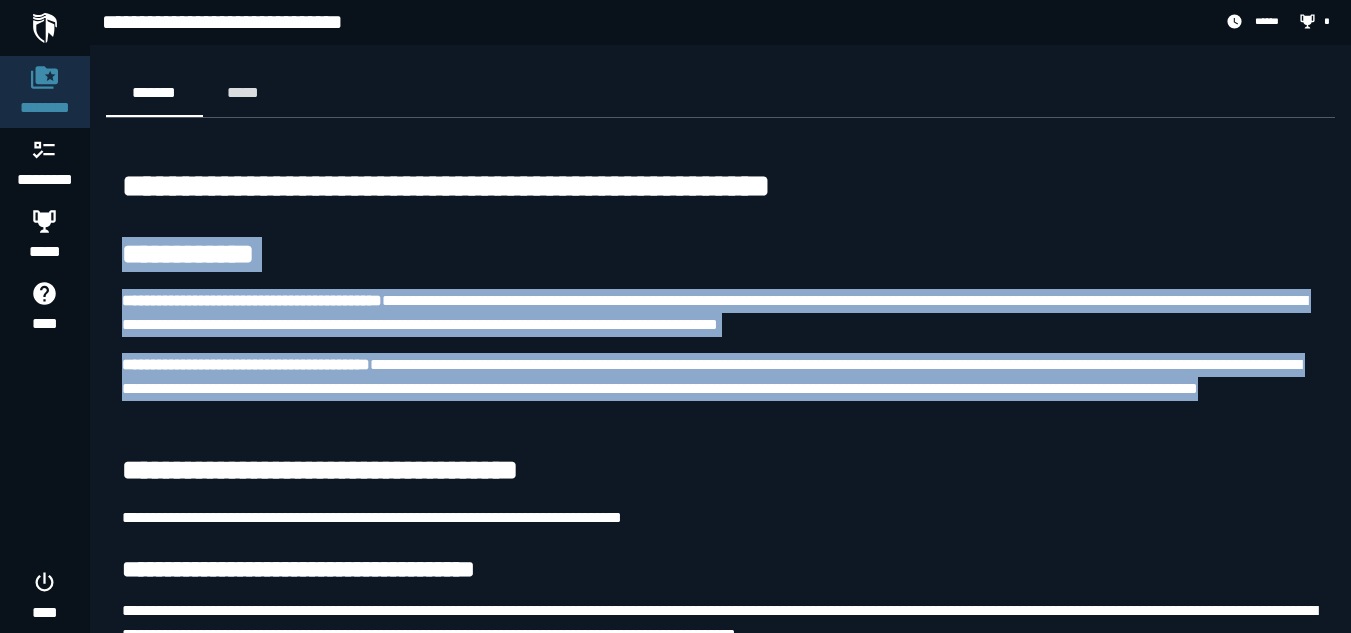 drag, startPoint x: 120, startPoint y: 251, endPoint x: 466, endPoint y: 408, distance: 379.95395 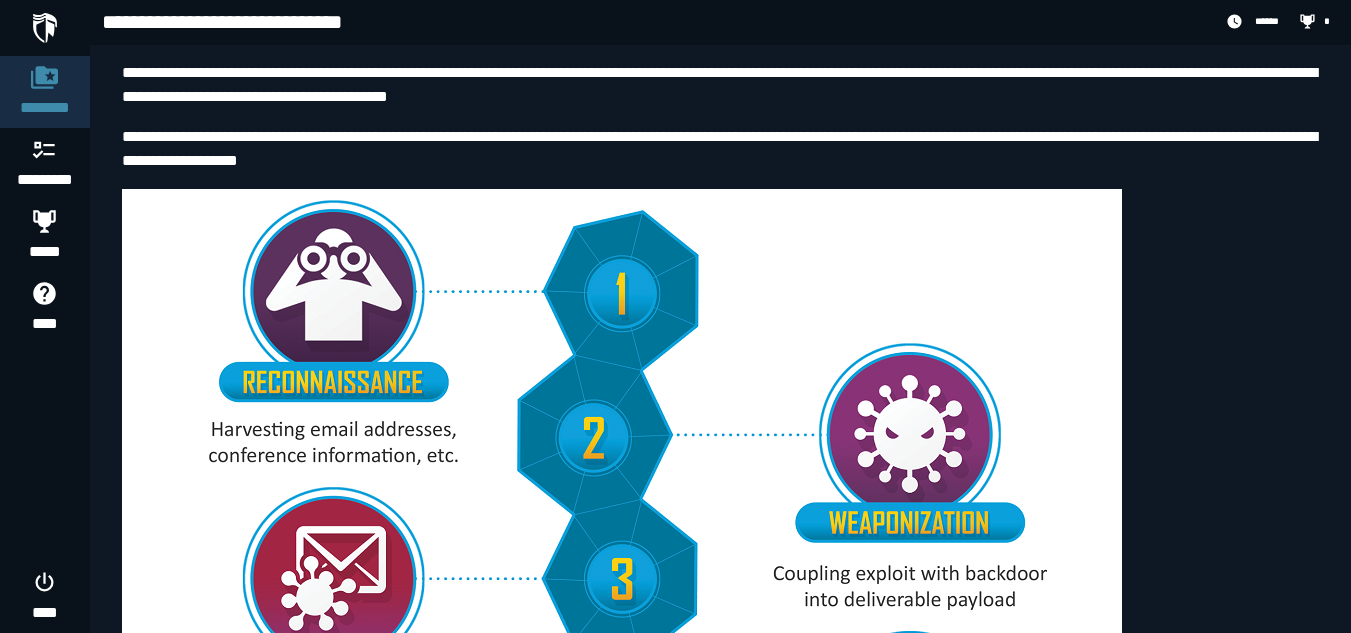 scroll, scrollTop: 1841, scrollLeft: 0, axis: vertical 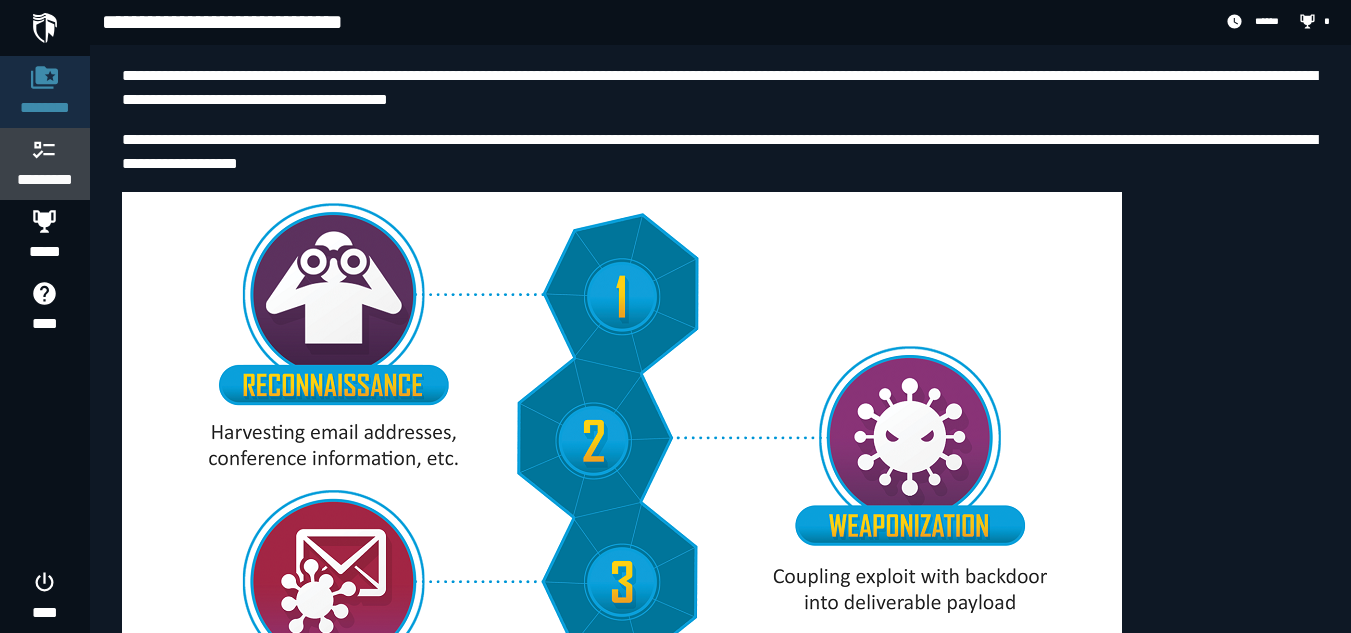click on "*********" at bounding box center [45, 180] 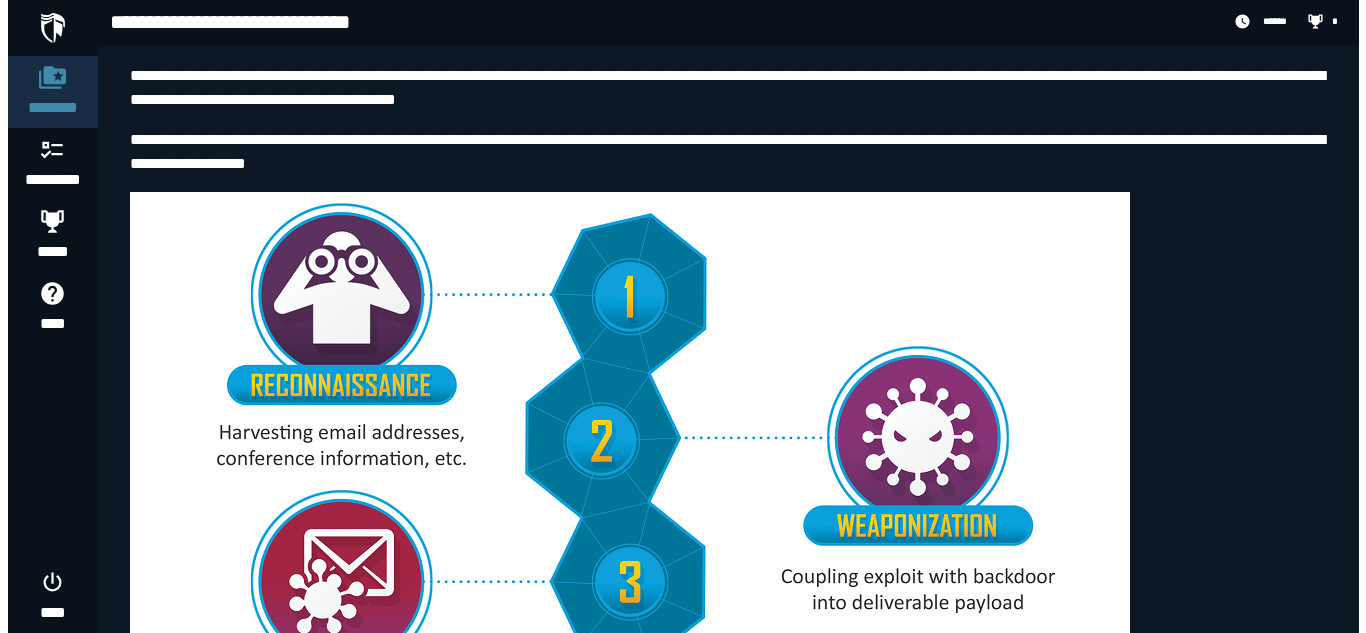 scroll, scrollTop: 0, scrollLeft: 0, axis: both 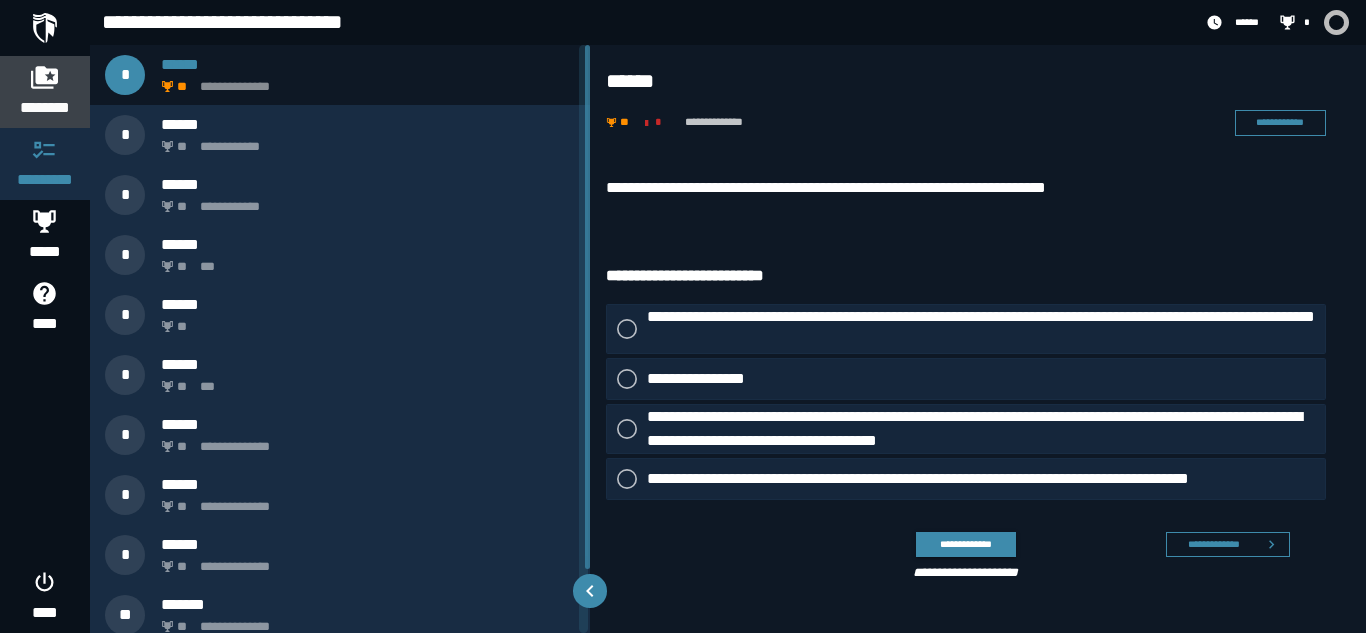 click at bounding box center [45, 77] 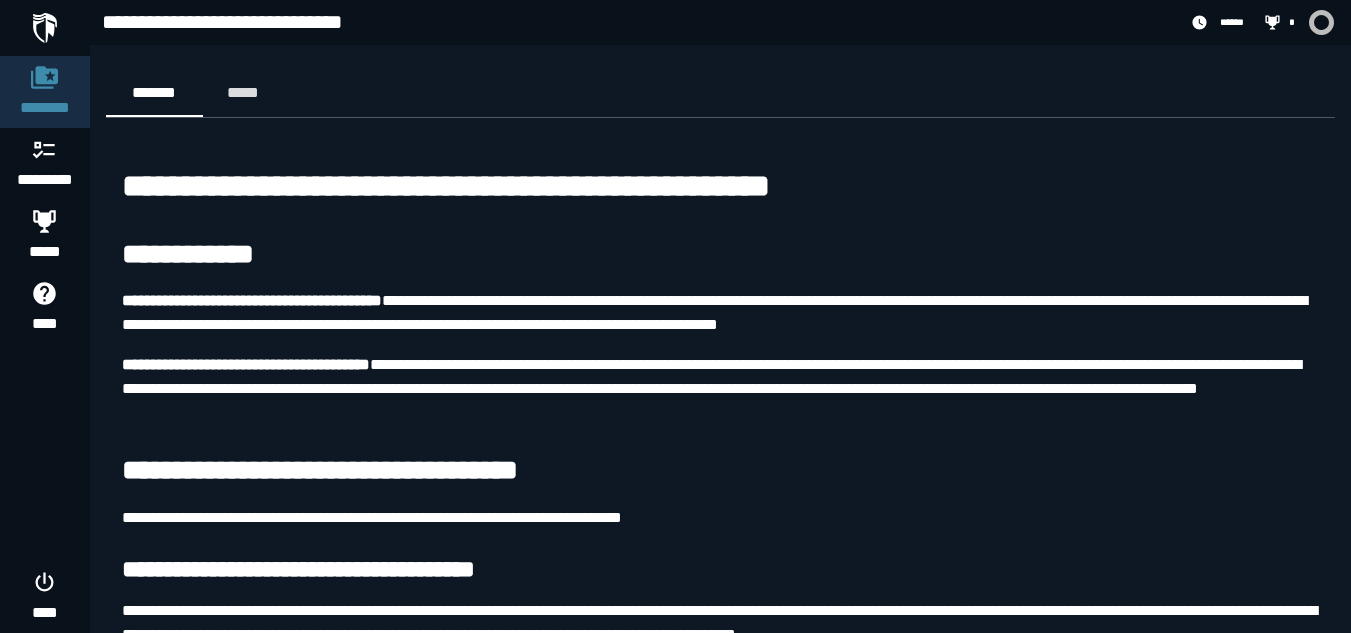 scroll, scrollTop: 108, scrollLeft: 0, axis: vertical 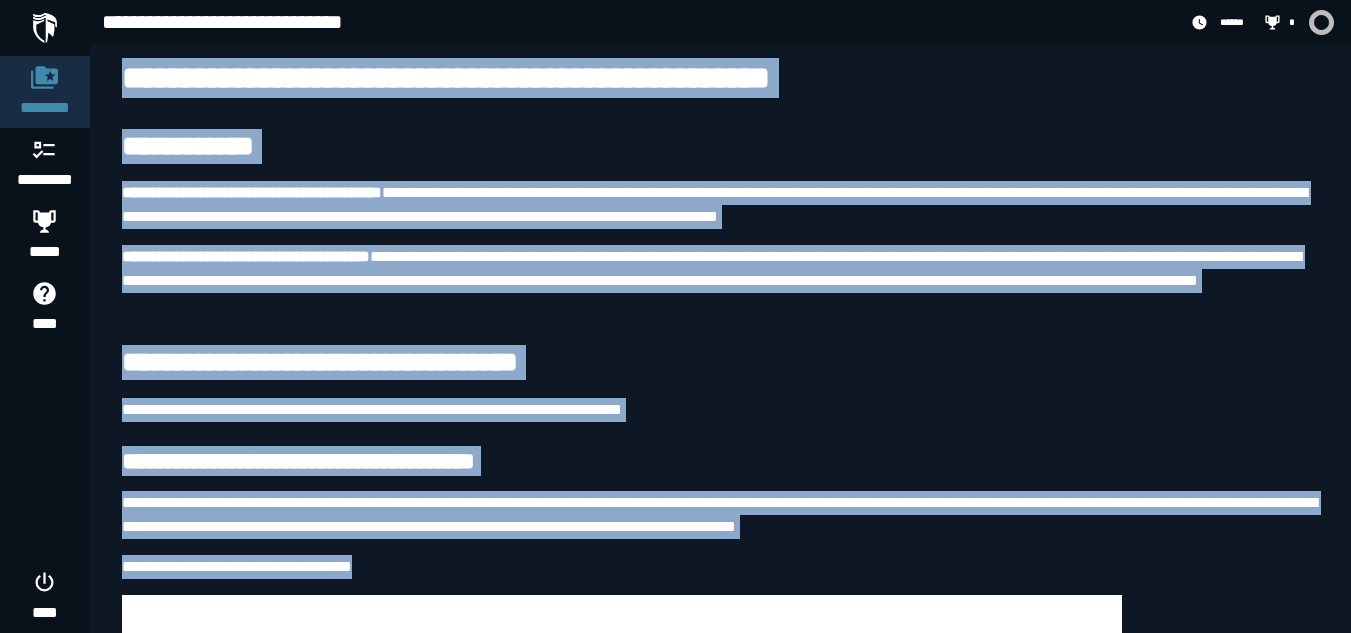 drag, startPoint x: 114, startPoint y: 73, endPoint x: 485, endPoint y: 561, distance: 613.01306 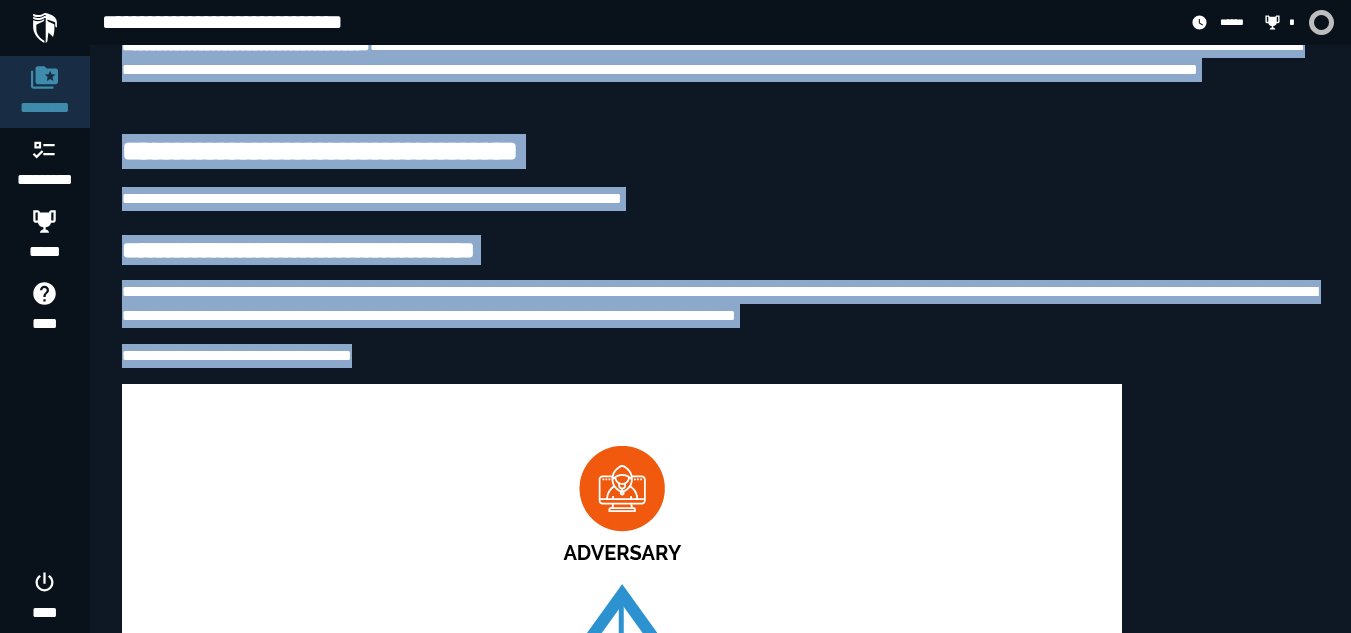 scroll, scrollTop: 318, scrollLeft: 0, axis: vertical 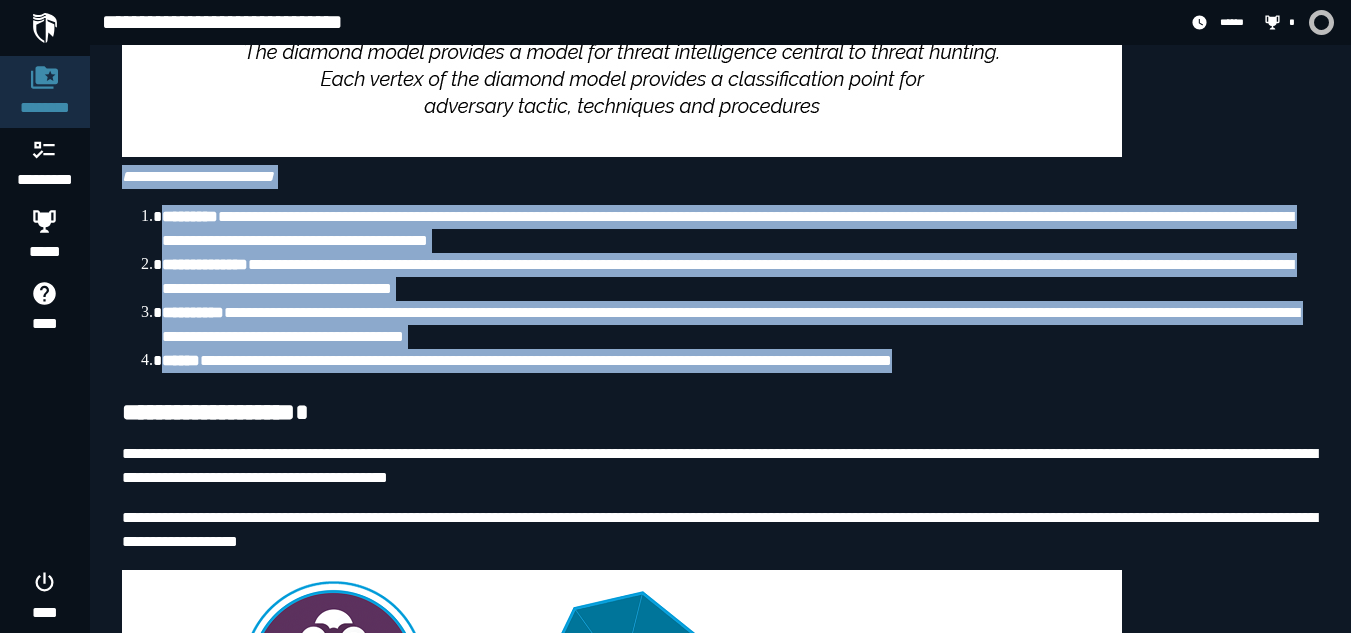 drag, startPoint x: 114, startPoint y: 171, endPoint x: 1017, endPoint y: 369, distance: 924.4528 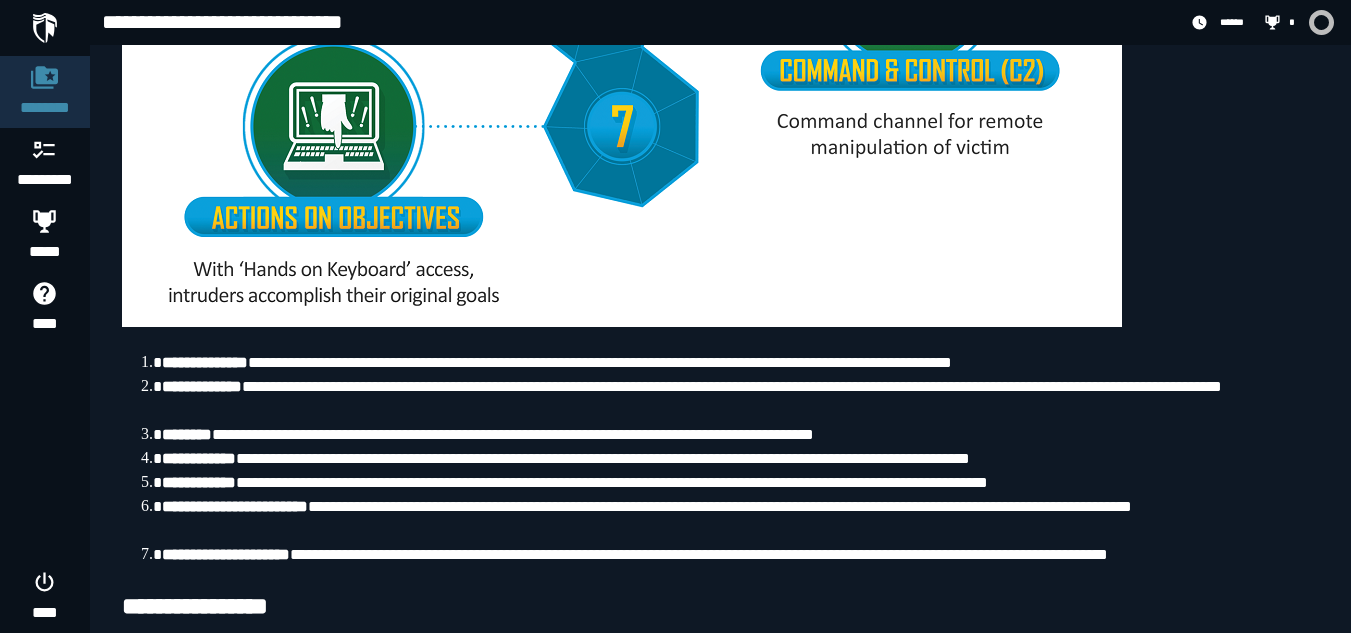 scroll, scrollTop: 2871, scrollLeft: 0, axis: vertical 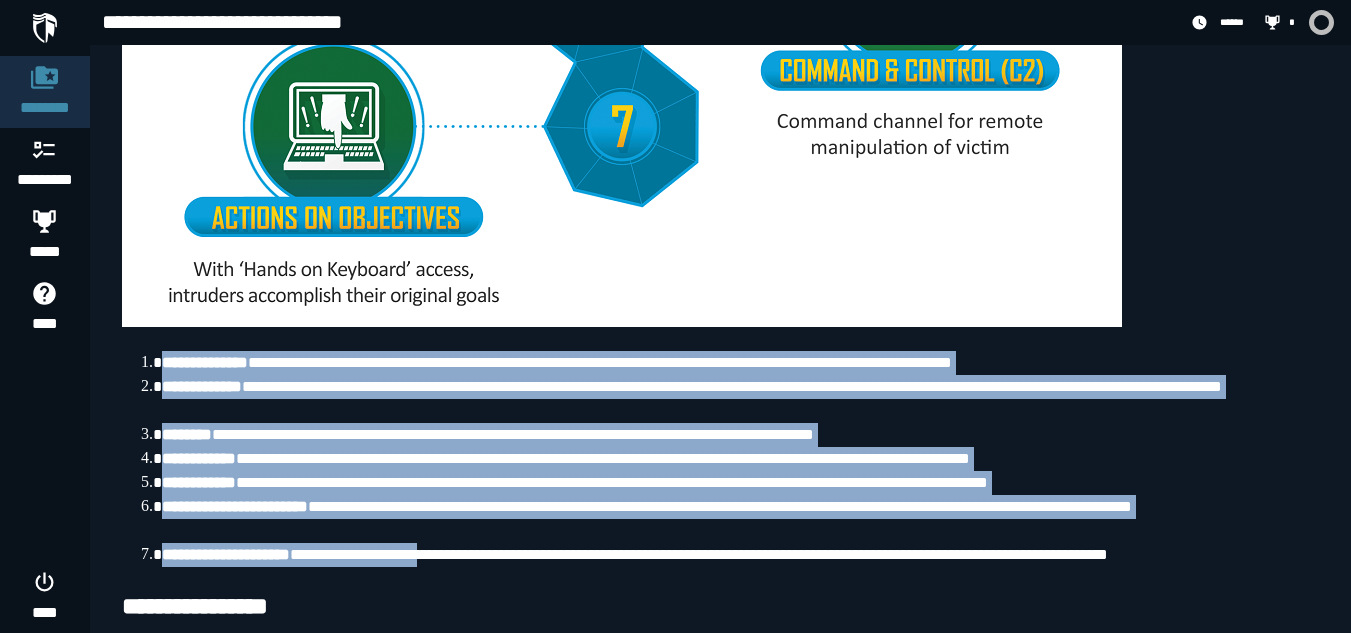 drag, startPoint x: 161, startPoint y: 348, endPoint x: 460, endPoint y: 546, distance: 358.6154 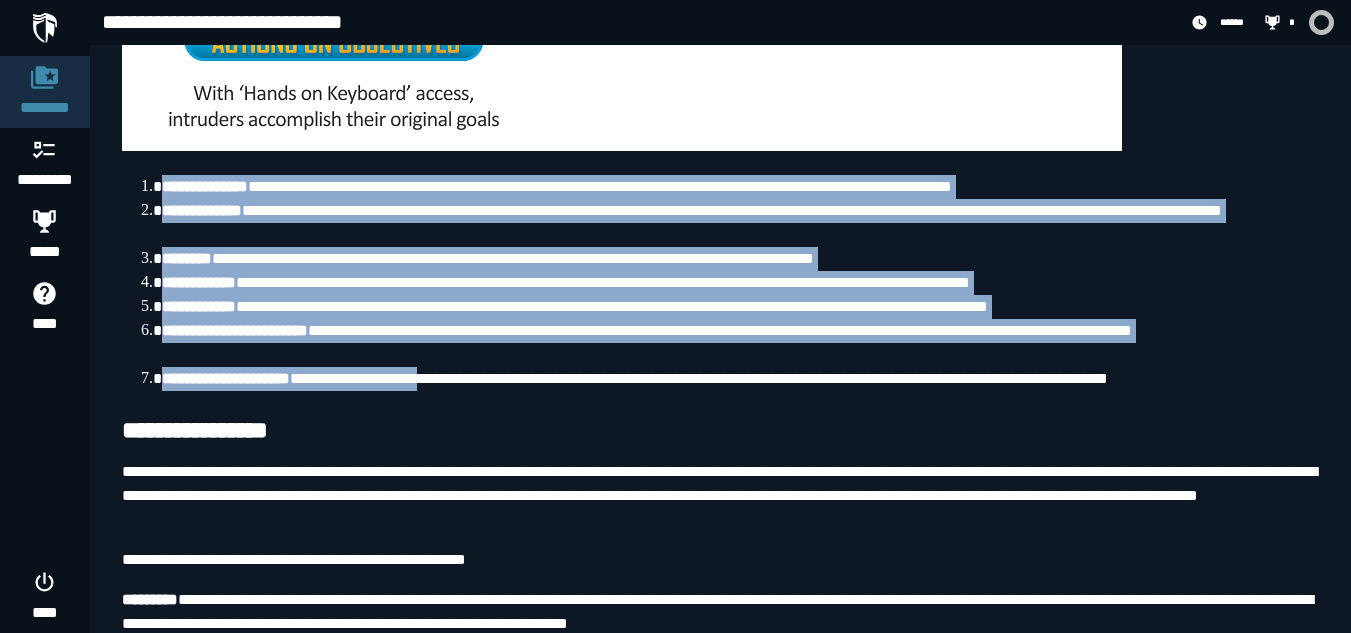 scroll, scrollTop: 3051, scrollLeft: 0, axis: vertical 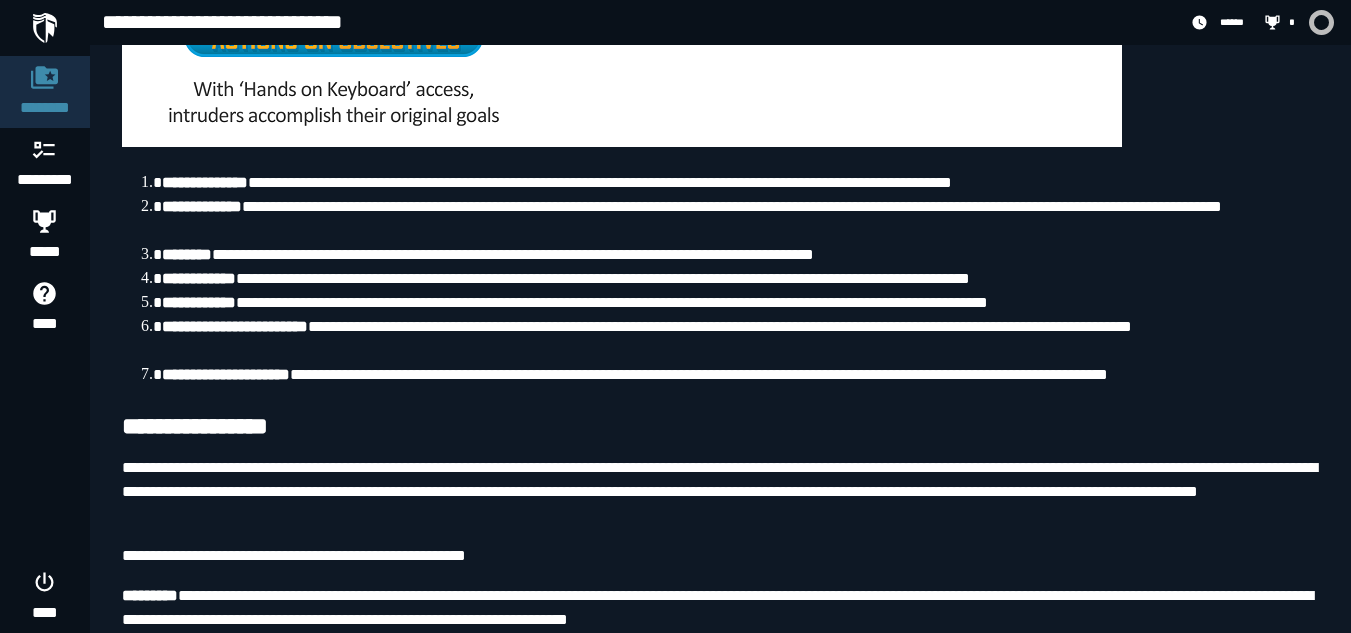 click on "**********" at bounding box center (720, 427) 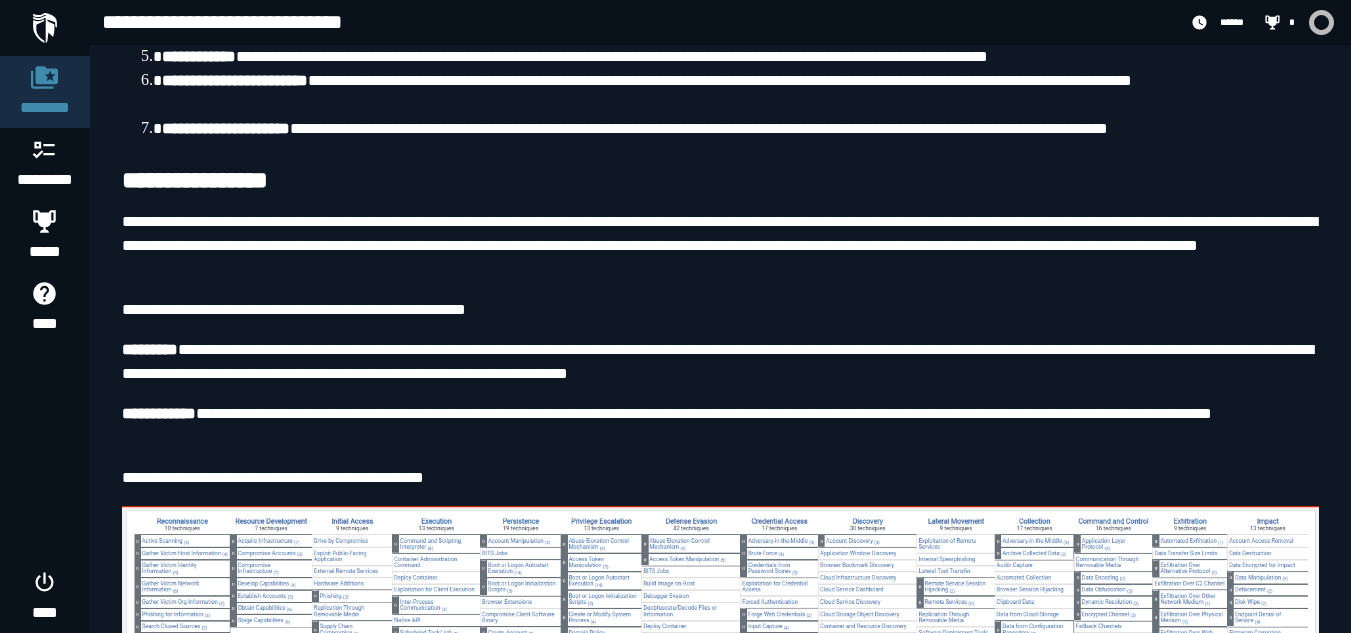 scroll, scrollTop: 3295, scrollLeft: 0, axis: vertical 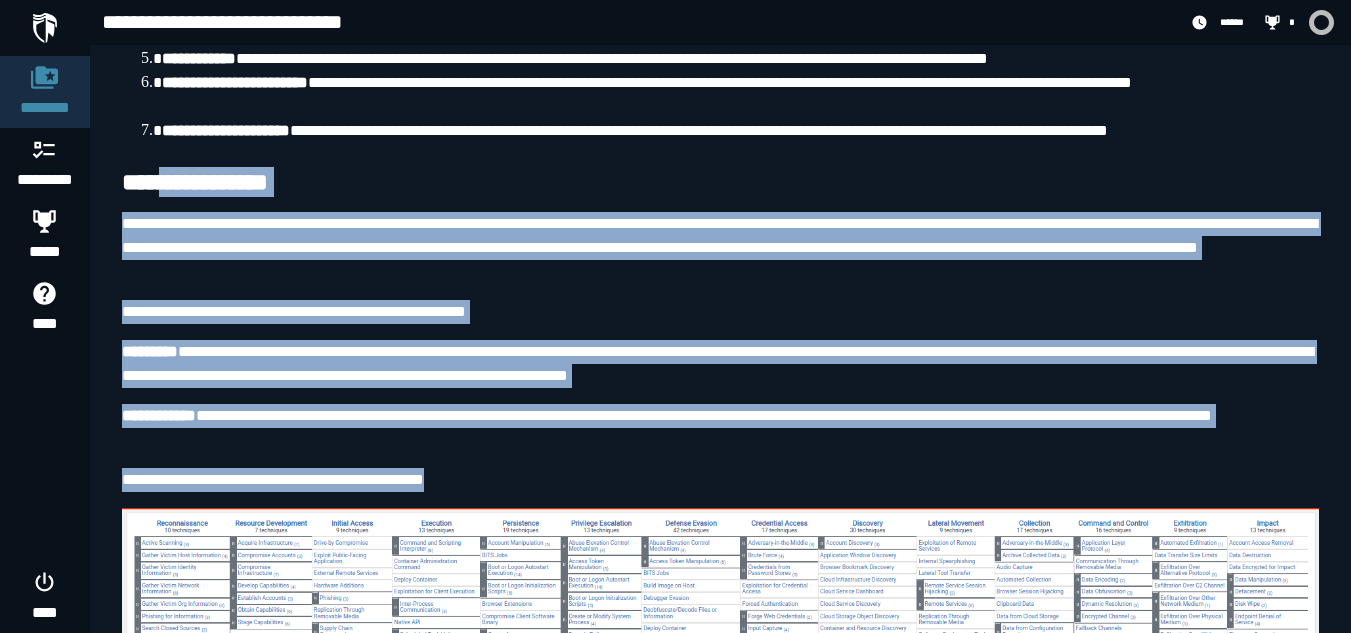 drag, startPoint x: 161, startPoint y: 149, endPoint x: 523, endPoint y: 460, distance: 477.2473 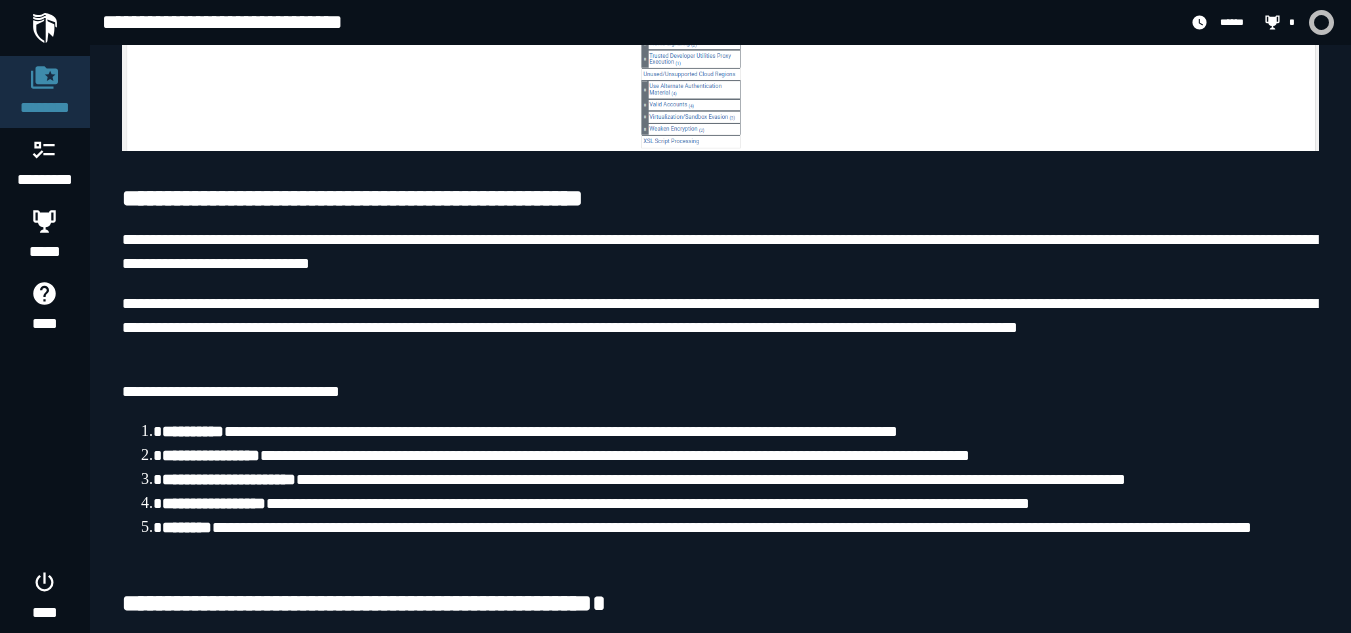 scroll, scrollTop: 4236, scrollLeft: 0, axis: vertical 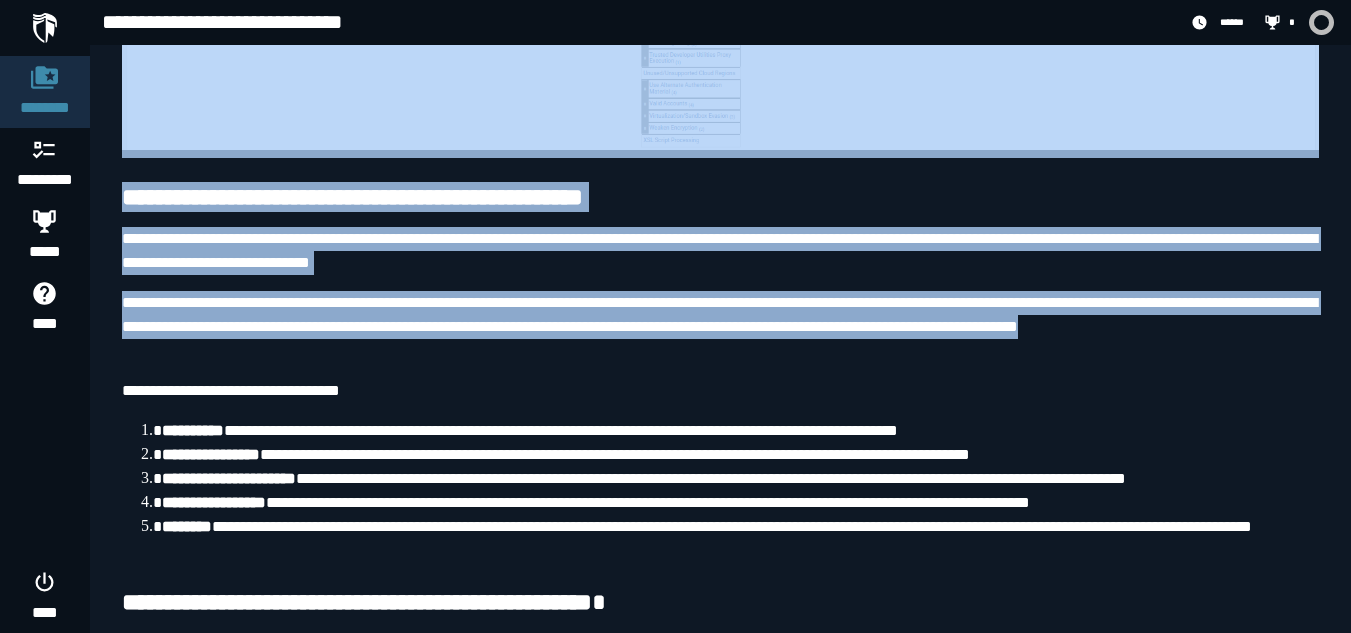 drag, startPoint x: 125, startPoint y: 155, endPoint x: 301, endPoint y: 343, distance: 257.5267 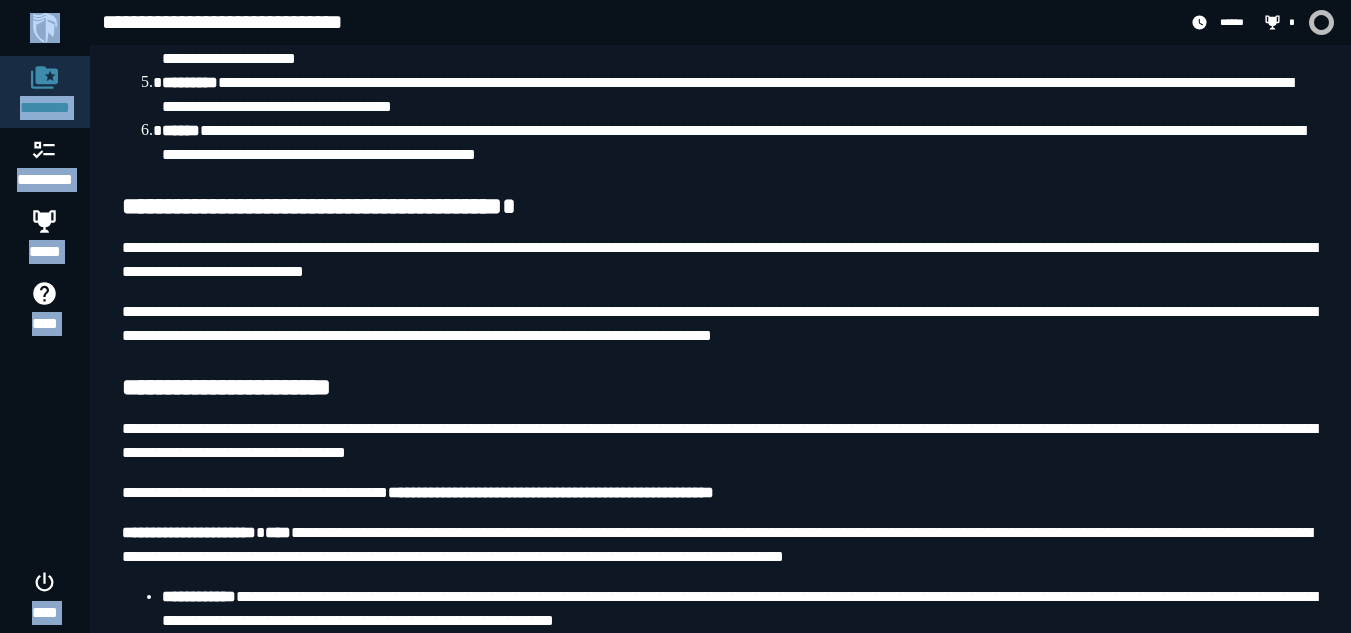 scroll, scrollTop: 5087, scrollLeft: 0, axis: vertical 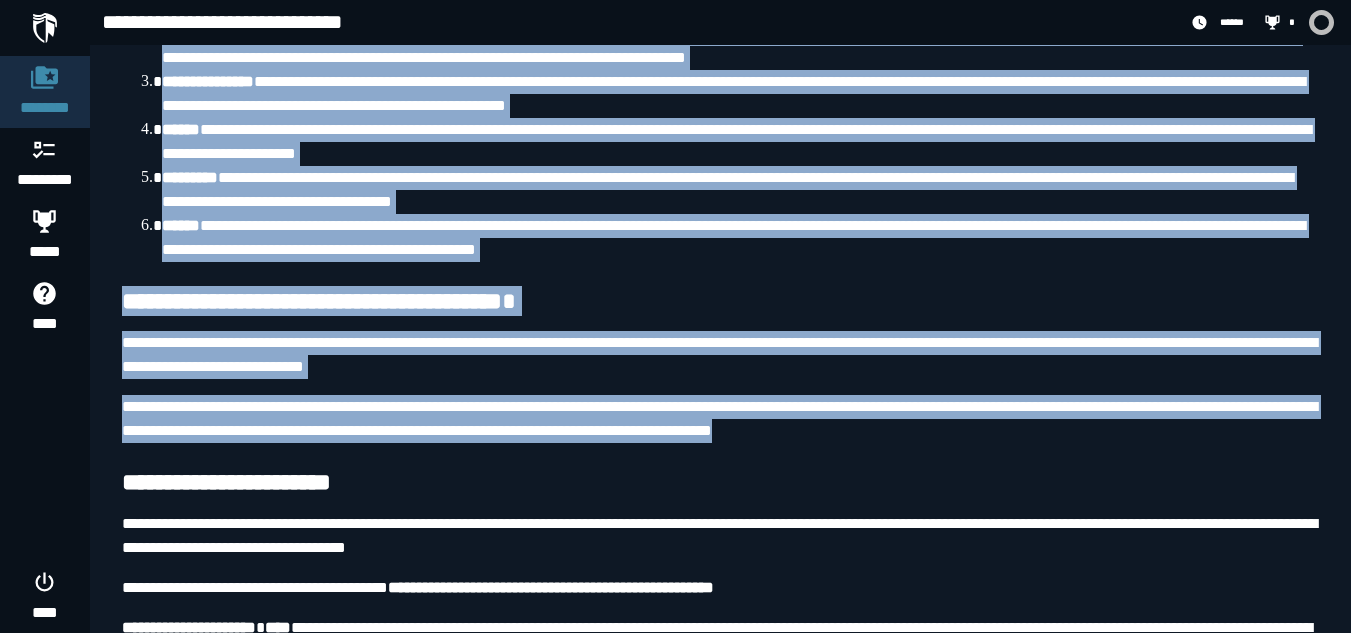 drag, startPoint x: 117, startPoint y: 198, endPoint x: 953, endPoint y: 430, distance: 867.59436 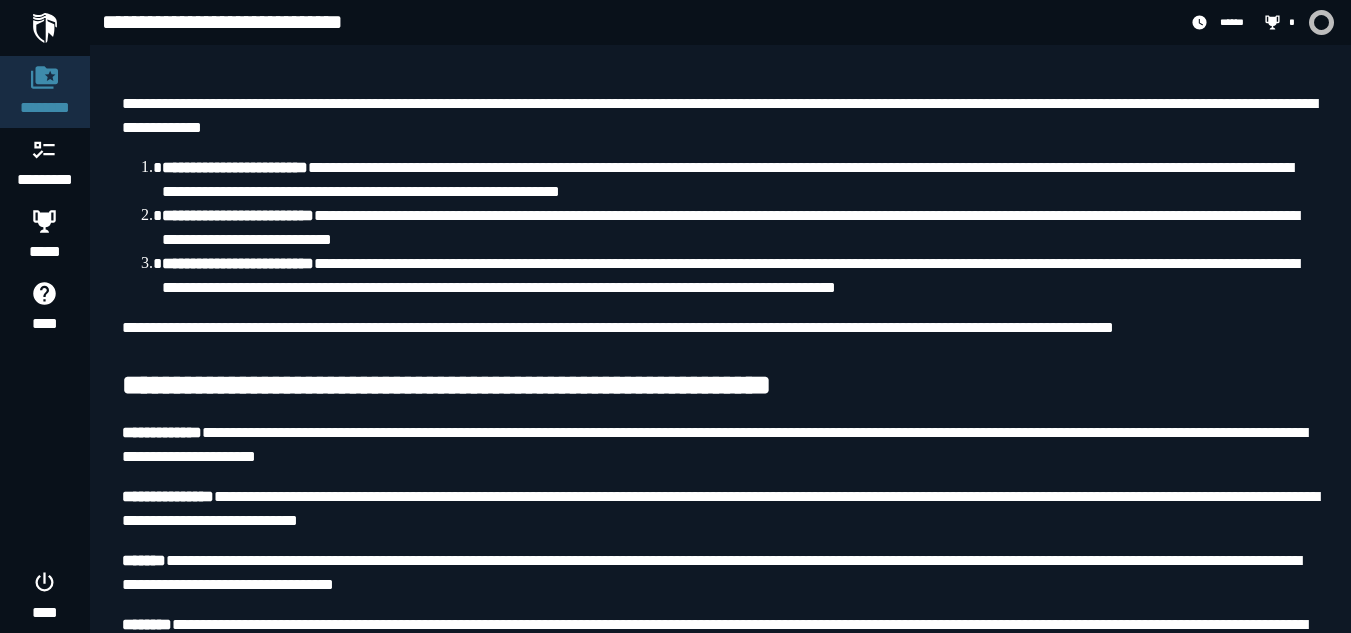 scroll, scrollTop: 7314, scrollLeft: 0, axis: vertical 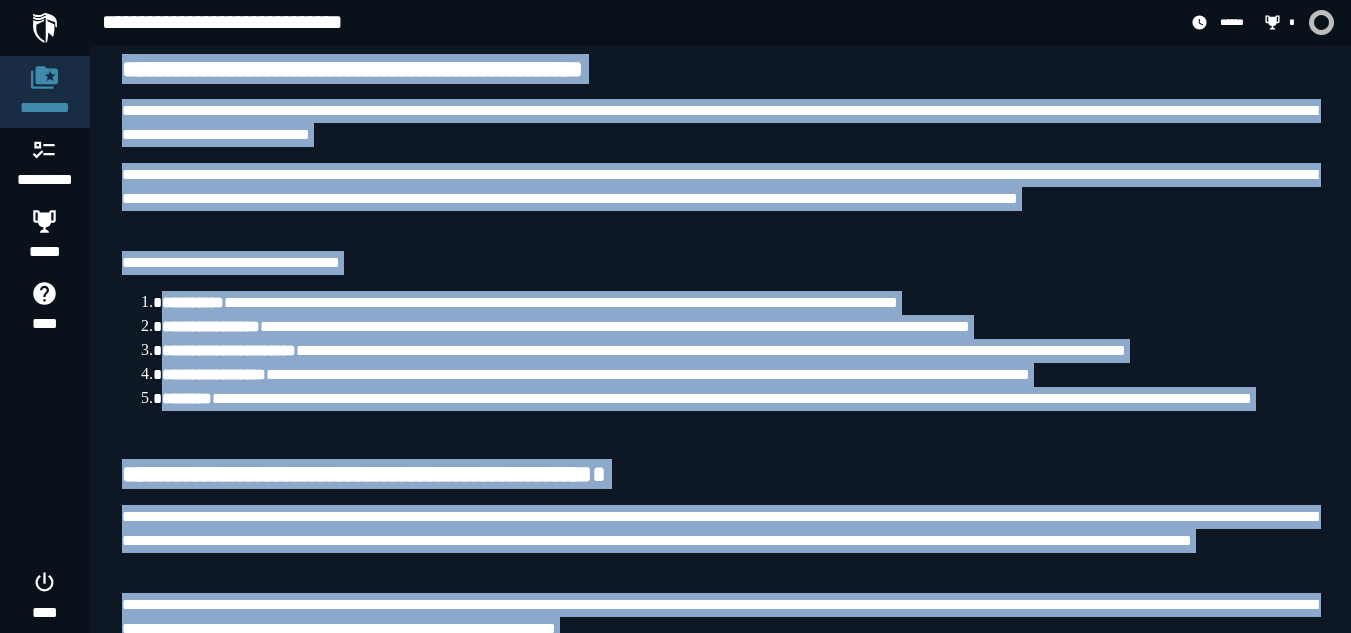 click on "**********" at bounding box center (740, 303) 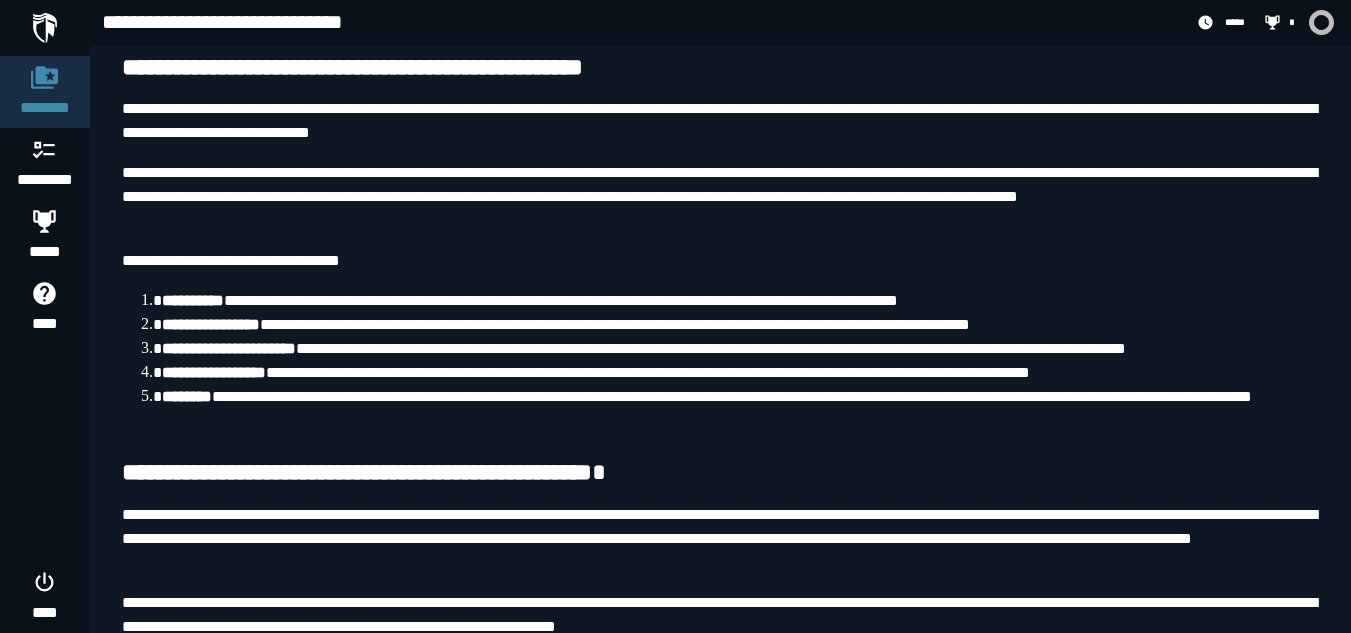 scroll, scrollTop: 4326, scrollLeft: 0, axis: vertical 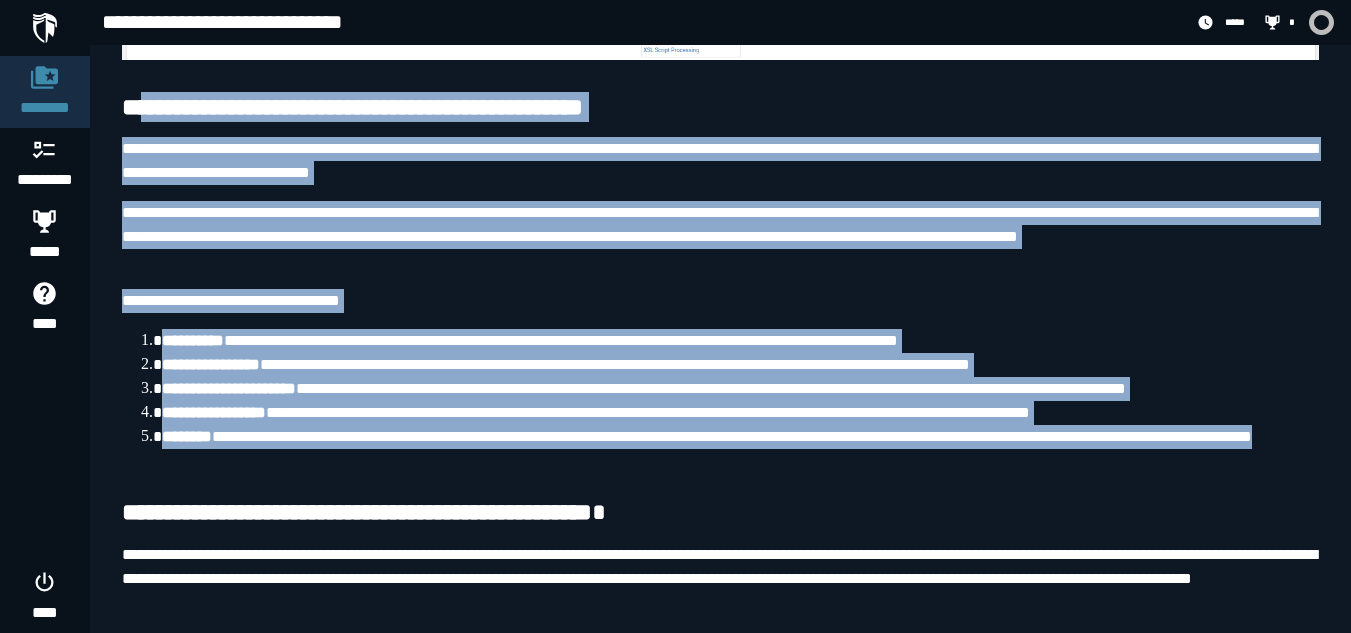 drag, startPoint x: 144, startPoint y: 103, endPoint x: 495, endPoint y: 450, distance: 493.56863 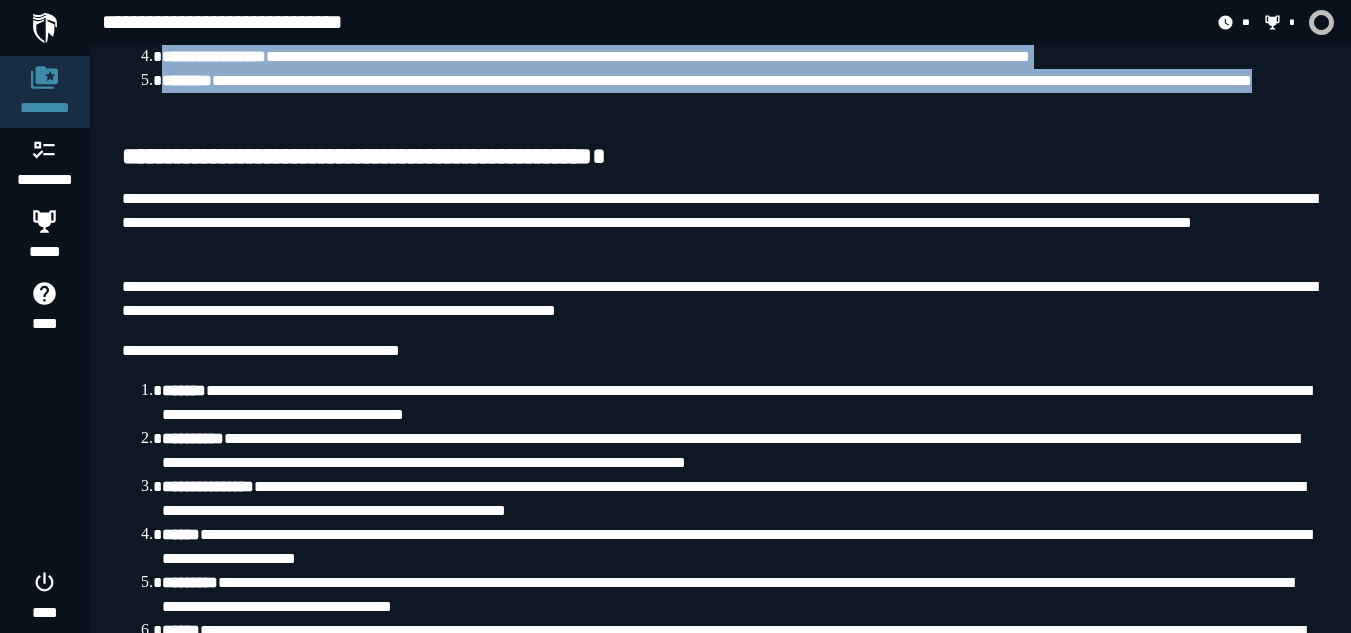 scroll, scrollTop: 4681, scrollLeft: 0, axis: vertical 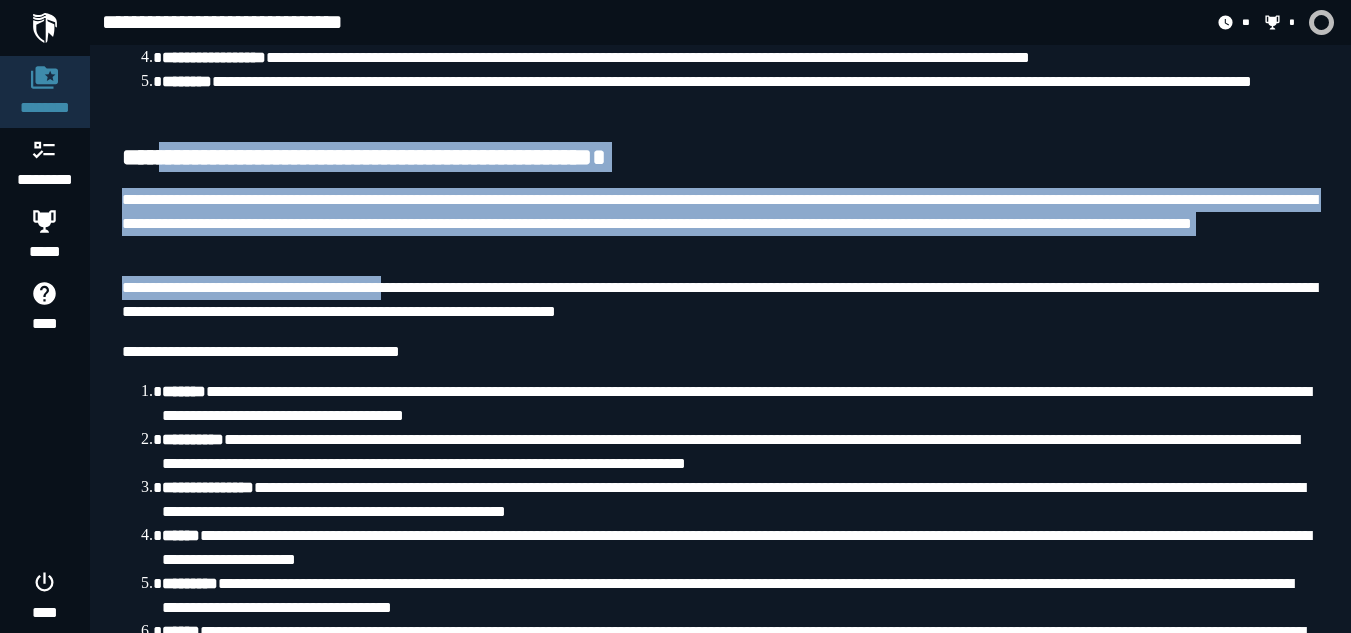 drag, startPoint x: 157, startPoint y: 143, endPoint x: 438, endPoint y: 284, distance: 314.39148 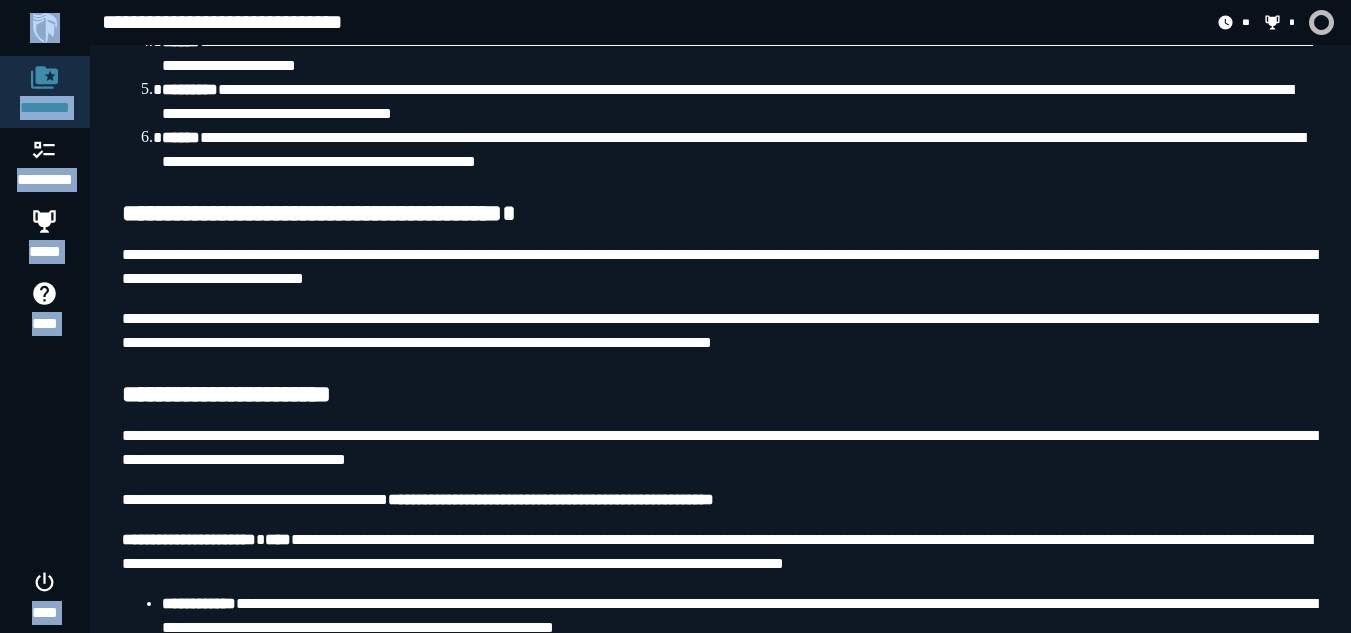 scroll, scrollTop: 5115, scrollLeft: 0, axis: vertical 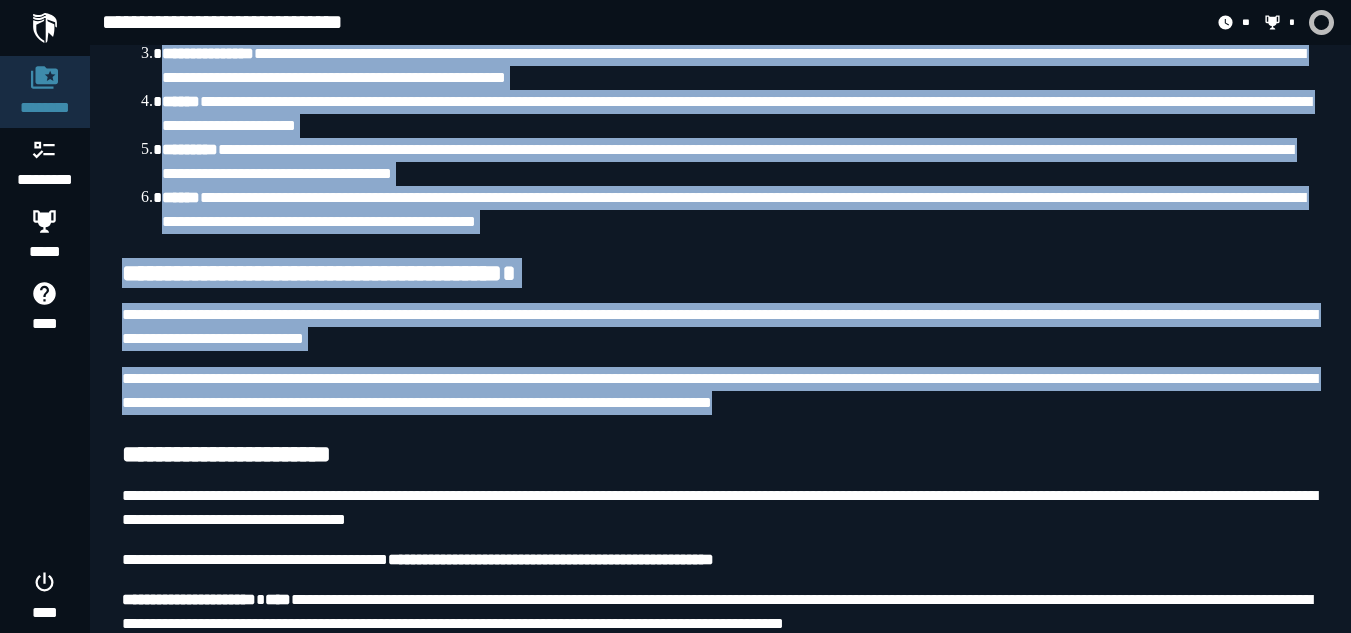 drag, startPoint x: 115, startPoint y: 148, endPoint x: 970, endPoint y: 404, distance: 892.5027 